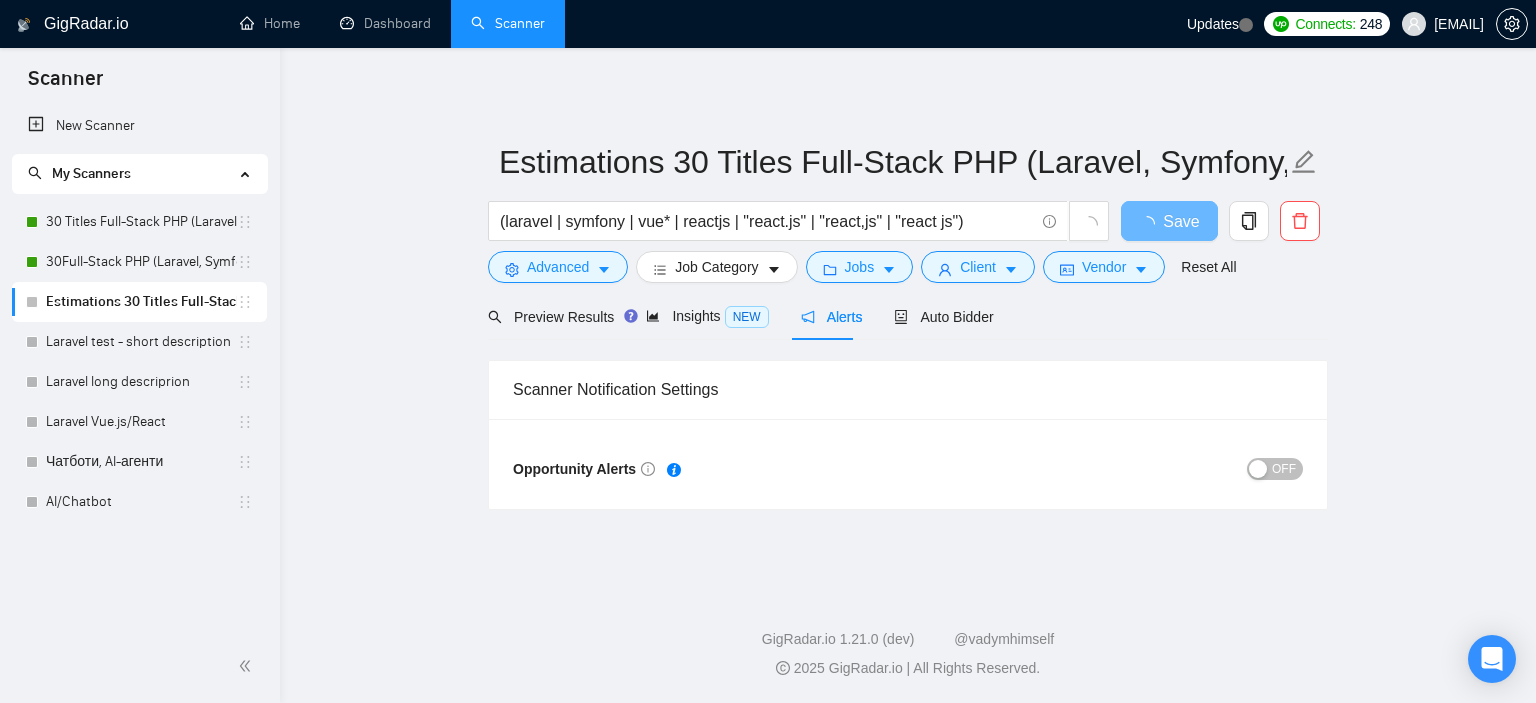 scroll, scrollTop: 0, scrollLeft: 0, axis: both 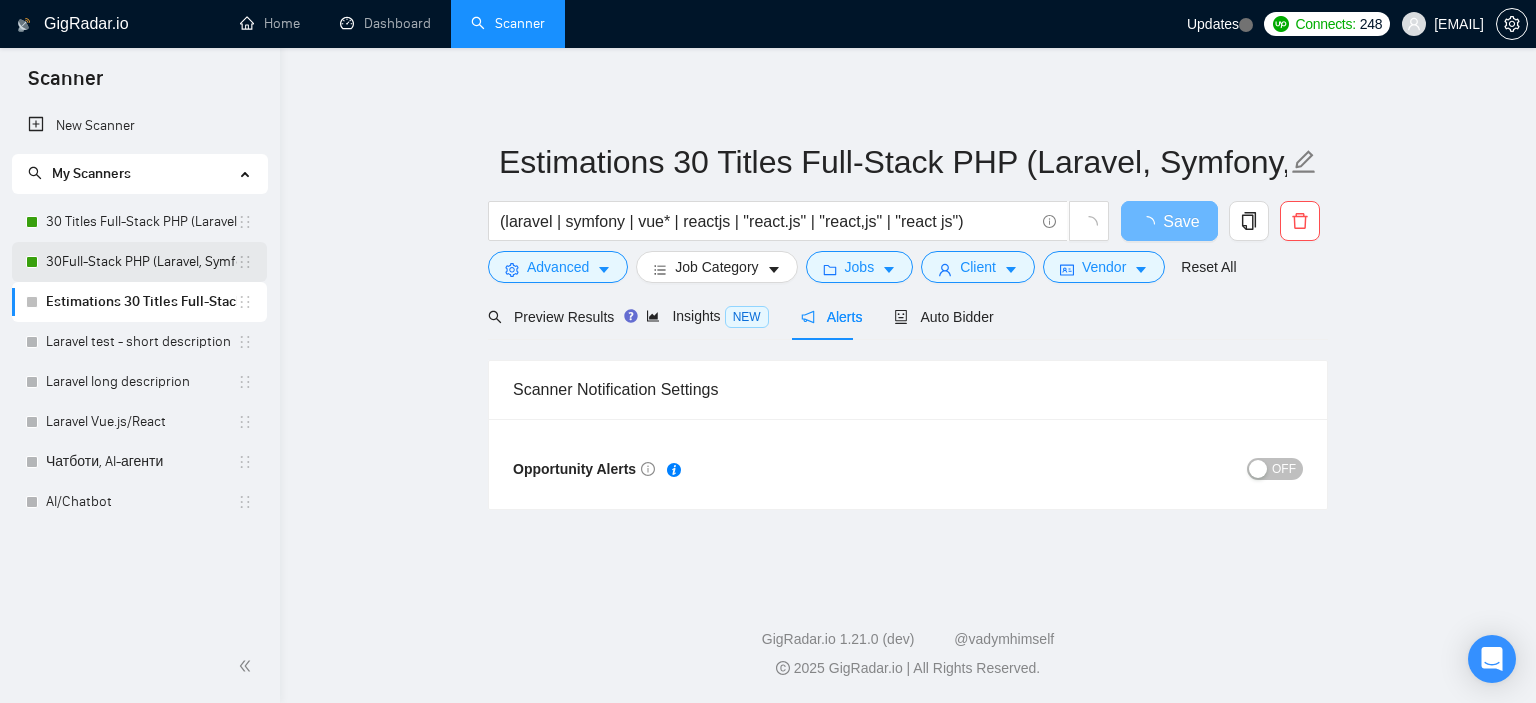 click on "30Full-Stack PHP (Laravel, Symfony, Vue, React)" at bounding box center (141, 262) 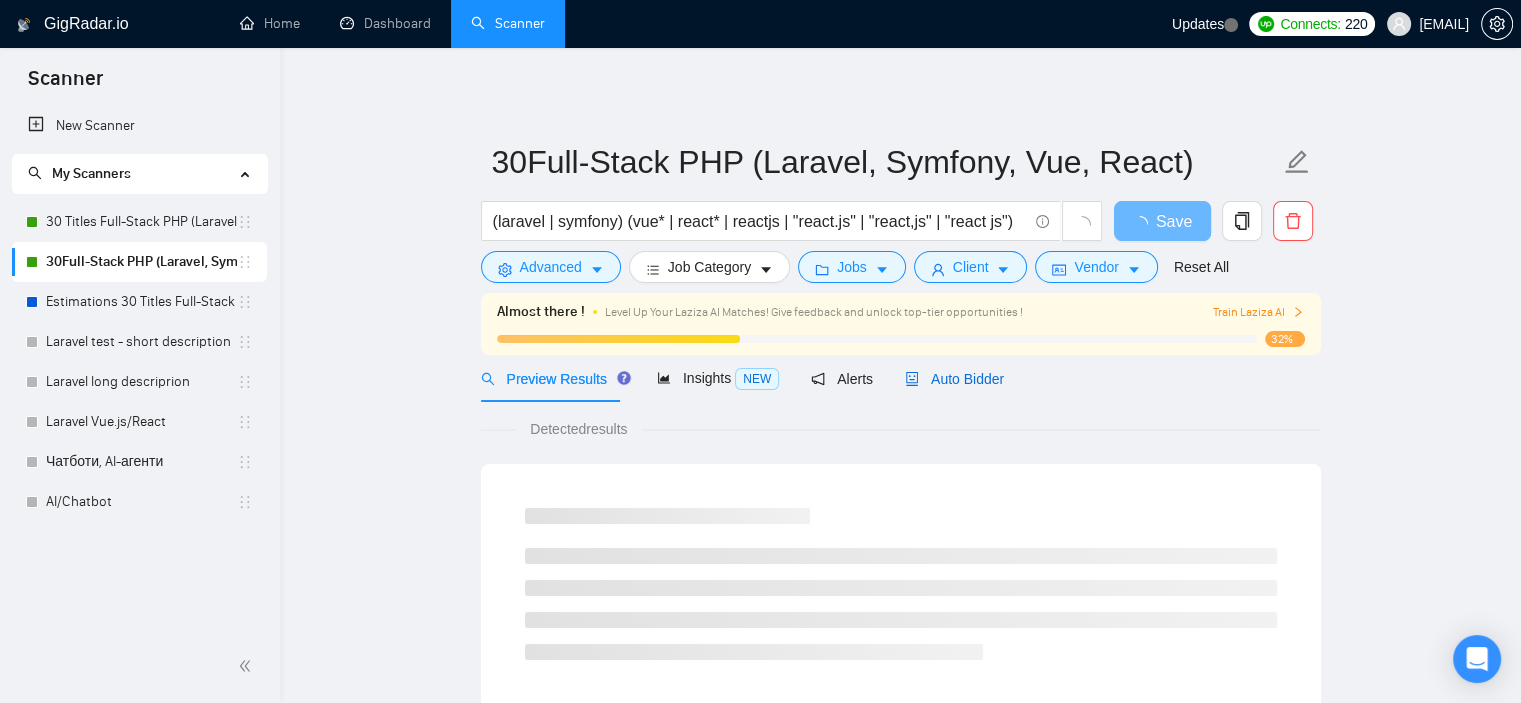 click on "Auto Bidder" at bounding box center (954, 379) 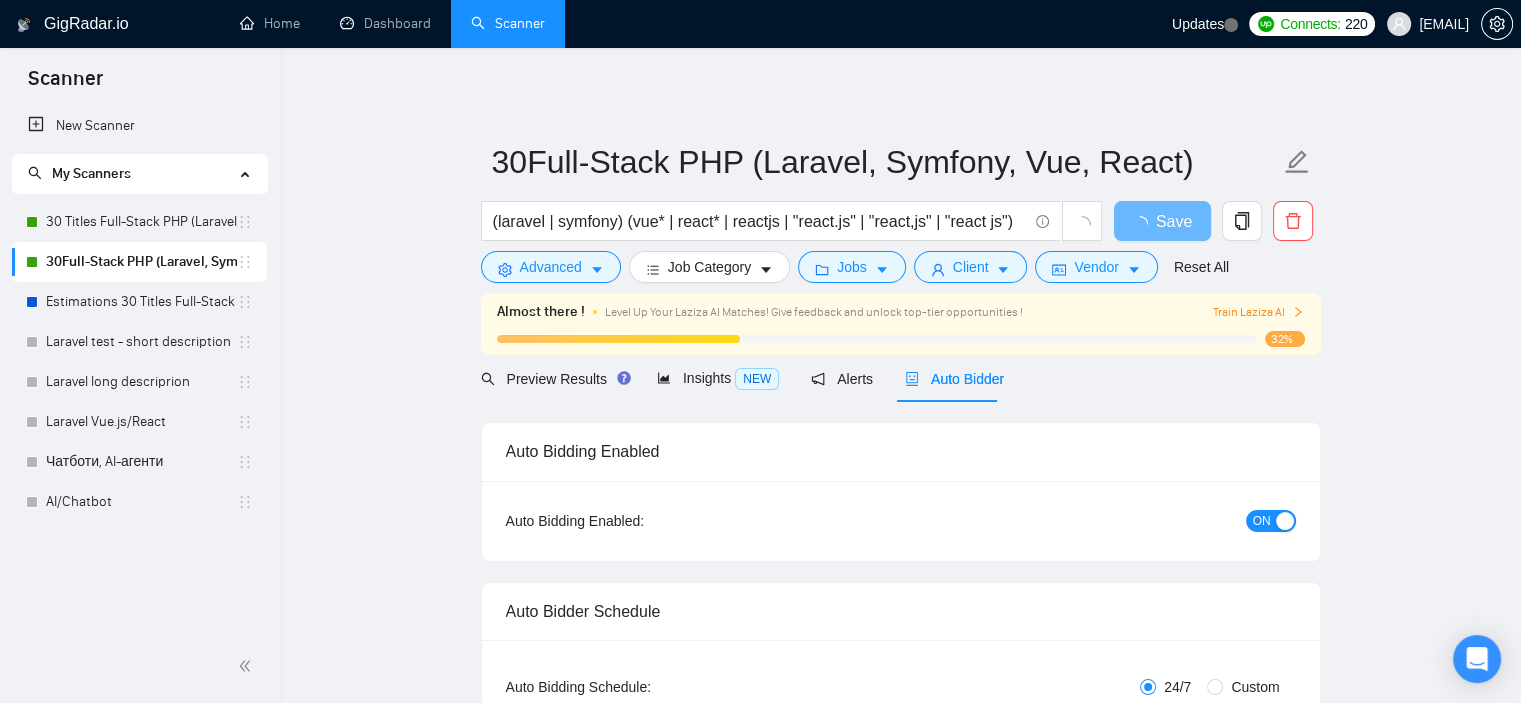 checkbox on "true" 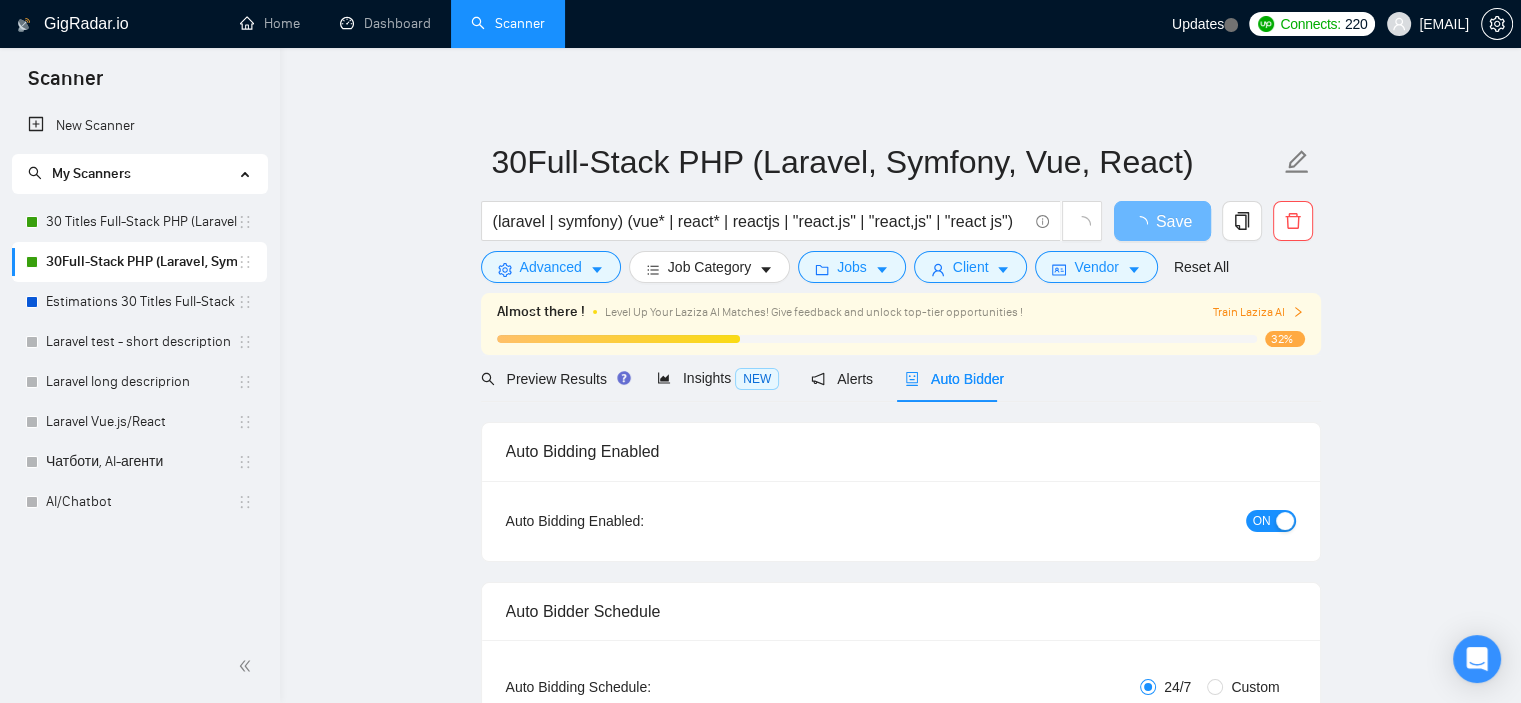 click on "ON" at bounding box center [1262, 521] 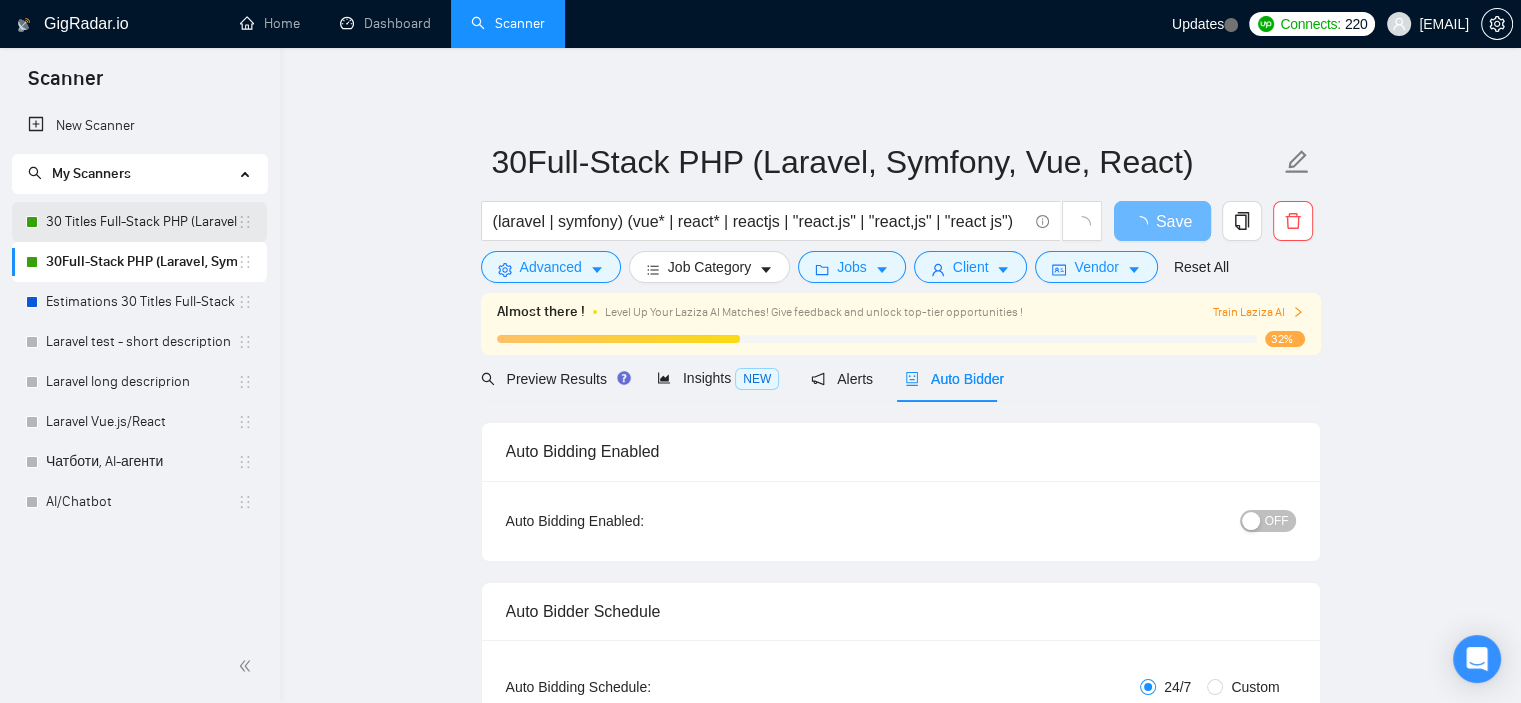 click on "30 Titles Full-Stack PHP (Laravel, Symfony, Vue, React)" at bounding box center (141, 222) 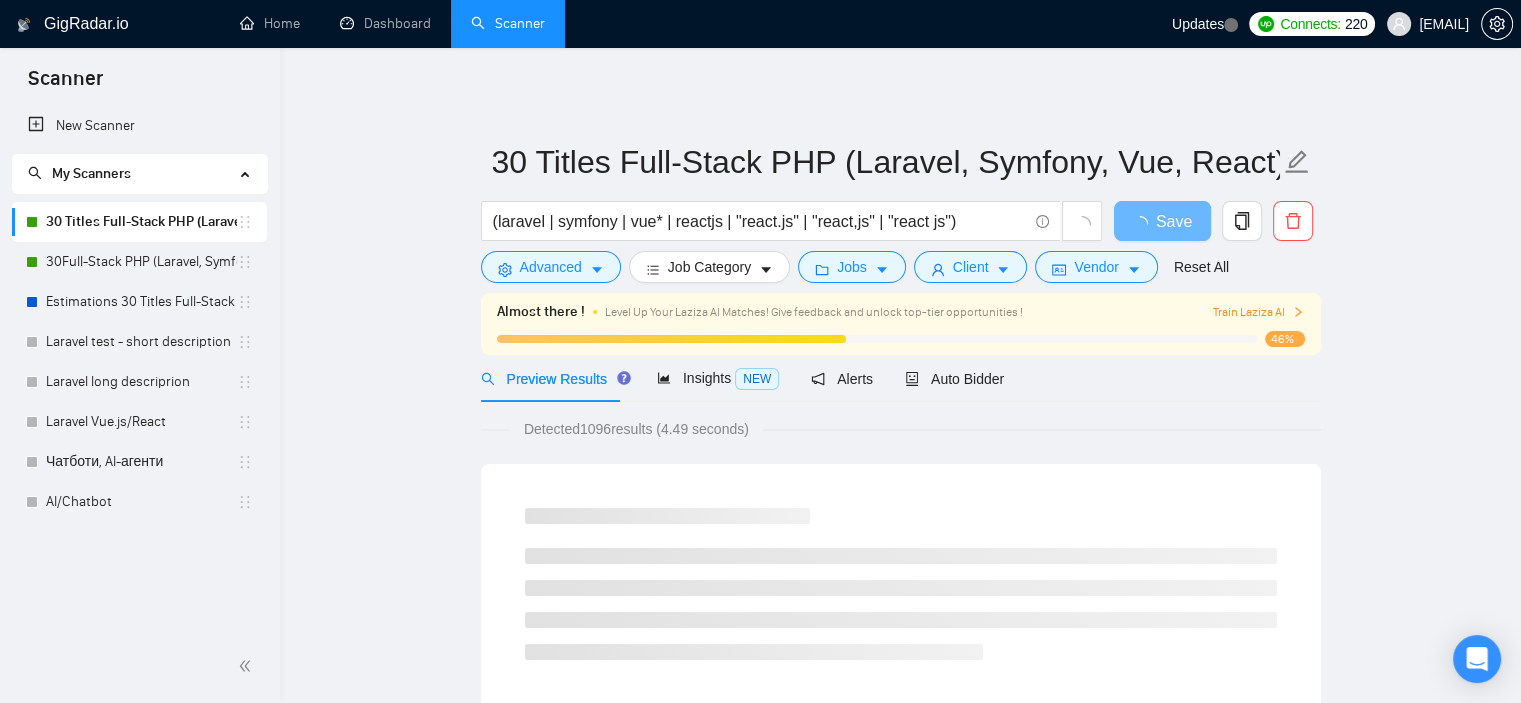 click on "30 Titles Full-Stack PHP (Laravel, Symfony, Vue, React)" at bounding box center [141, 222] 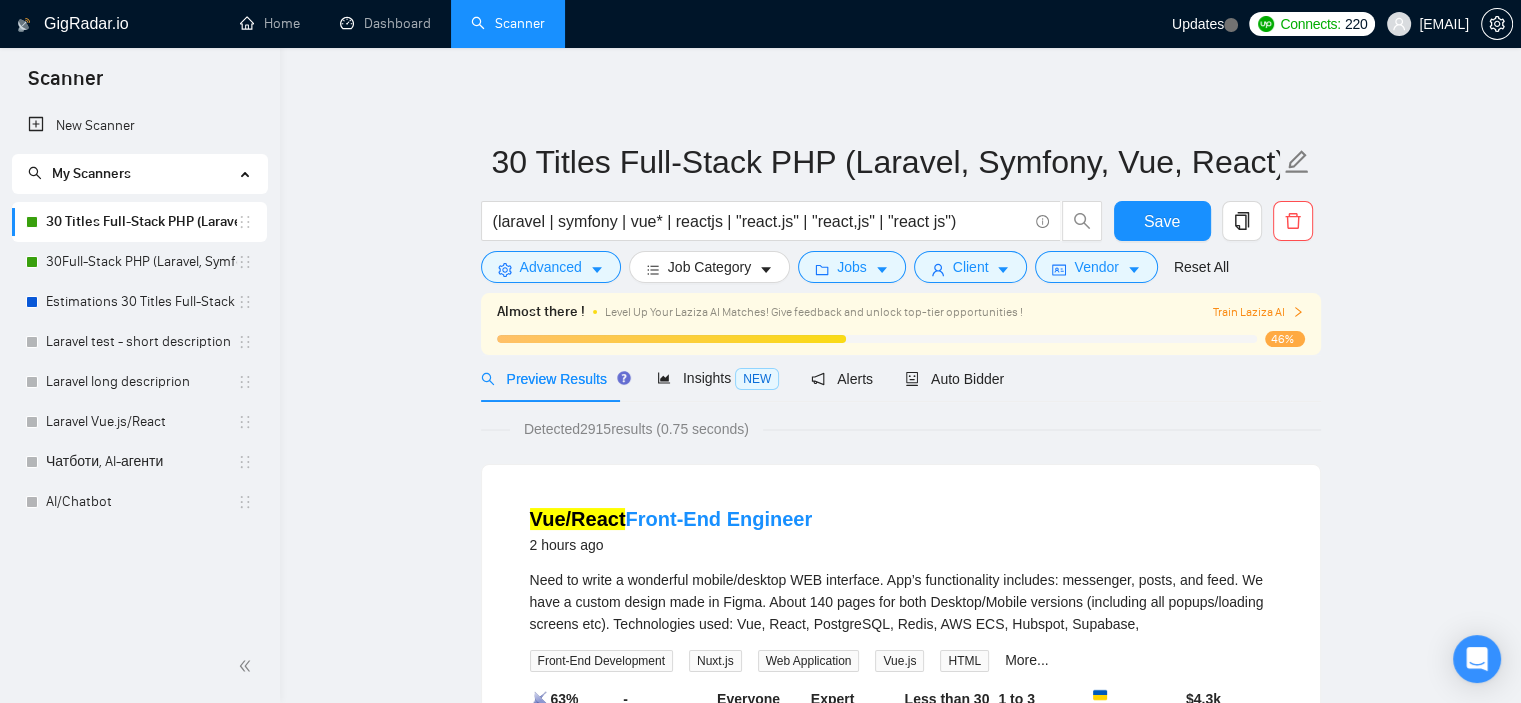 click on "30 Titles Full-Stack PHP (Laravel, Symfony, Vue, React)" at bounding box center [141, 222] 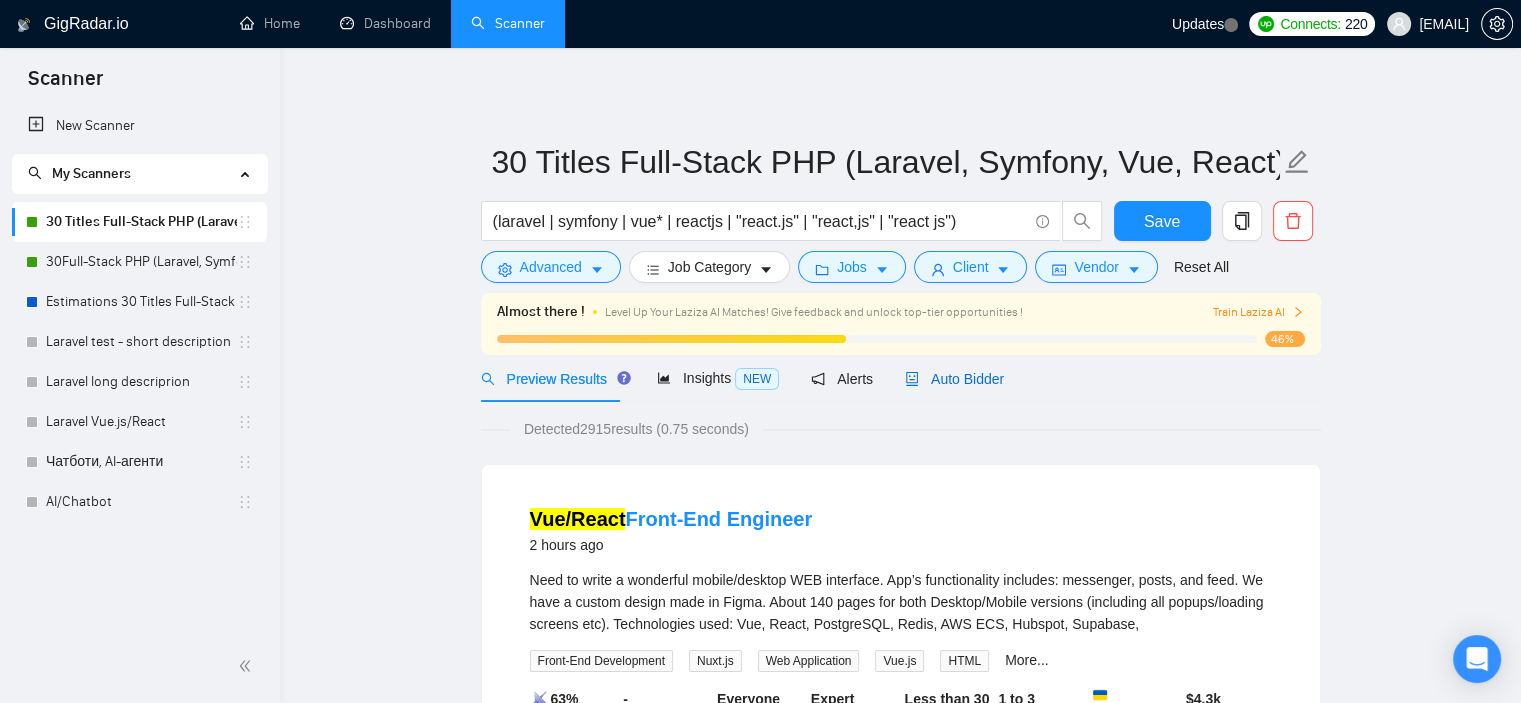 click on "Auto Bidder" at bounding box center [954, 379] 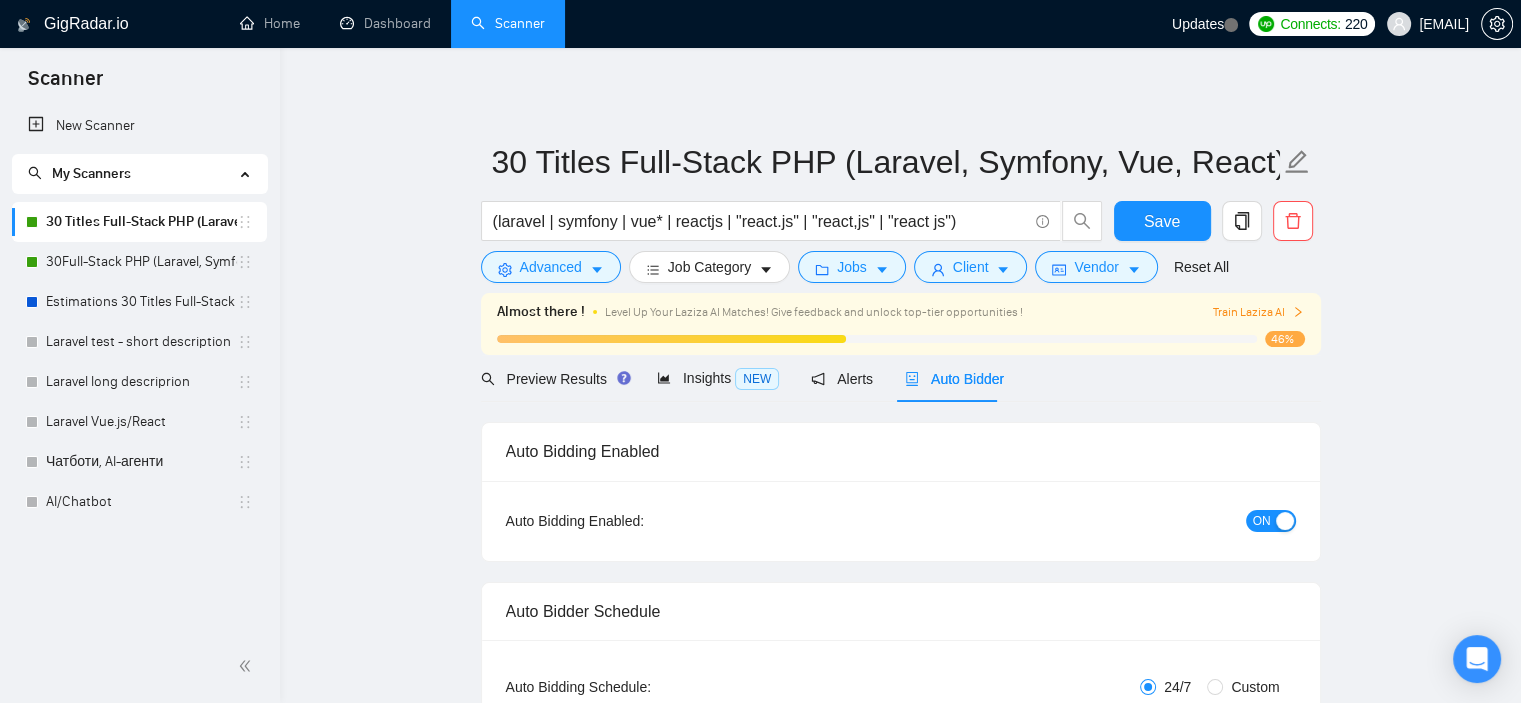 click on "ON" at bounding box center (1271, 521) 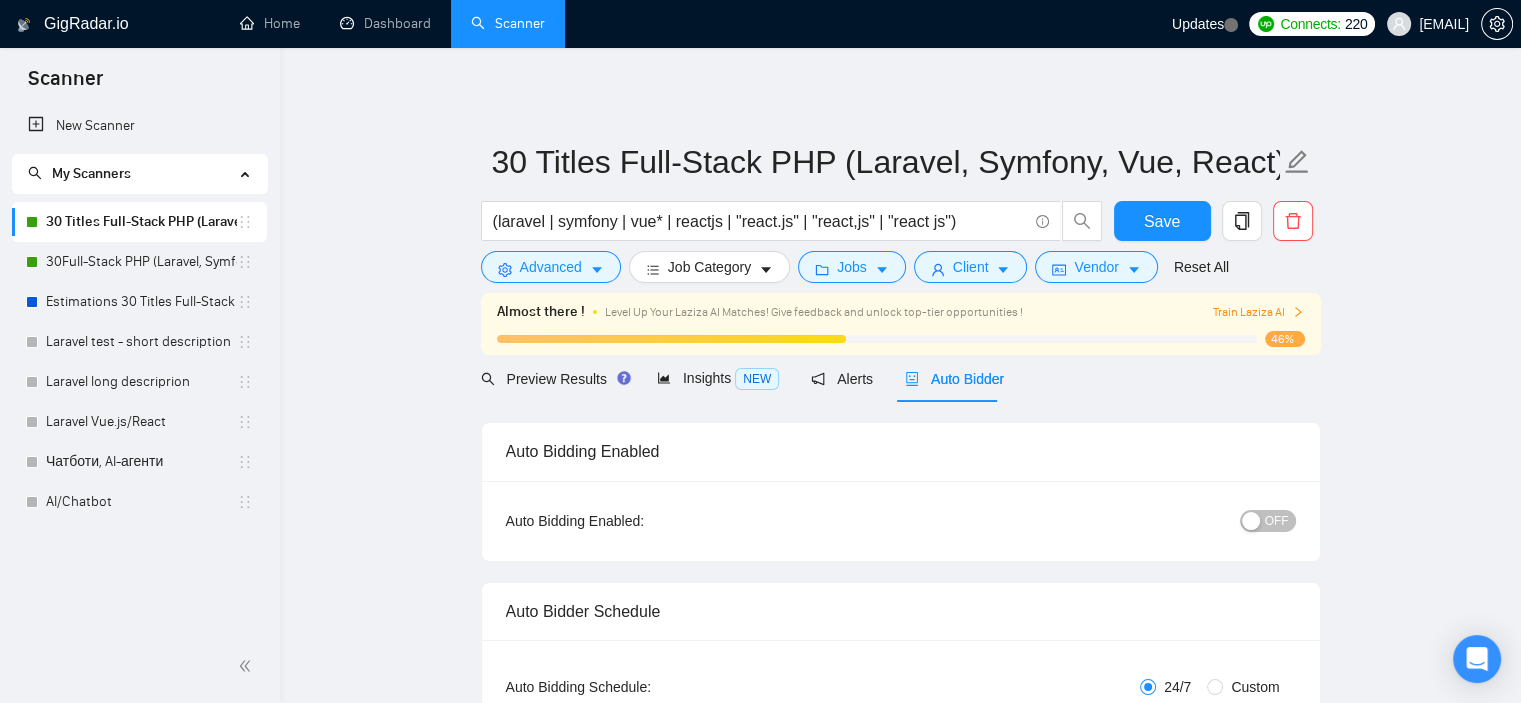 click on "30 Titles Full-Stack PHP (Laravel, Symfony, Vue, React) (laravel | symfony | vue* | reactjs | "react.js" | "react,js" | "react js") Save Advanced   Job Category   Jobs   Client   Vendor   Reset All Almost there ! Level Up Your Laziza AI Matches! Give feedback and unlock top-tier opportunities ! Train Laziza AI 46% Preview Results Insights NEW Alerts Auto Bidder Auto Bidding Enabled Auto Bidding Enabled: OFF Auto Bidder Schedule Auto Bidding Type: Automated (recommended) Semi-automated Auto Bidding Schedule: 24/7 Custom Custom Auto Bidder Schedule Repeat every week on Monday Tuesday Wednesday Thursday Friday Saturday Sunday Active Hours ( Europe/Paris ): From: To: ( 24  hours) Europe/Paris Auto Bidding Type Select your bidding algorithm: Choose the algorithm for you bidding. The price per proposal does not include your connects expenditure. Template Bidder Works great for narrow segments and short cover letters that don't change. 0.50  credits / proposal Sardor AI 🤖 1.00  credits / proposal Experimental" at bounding box center [900, 2796] 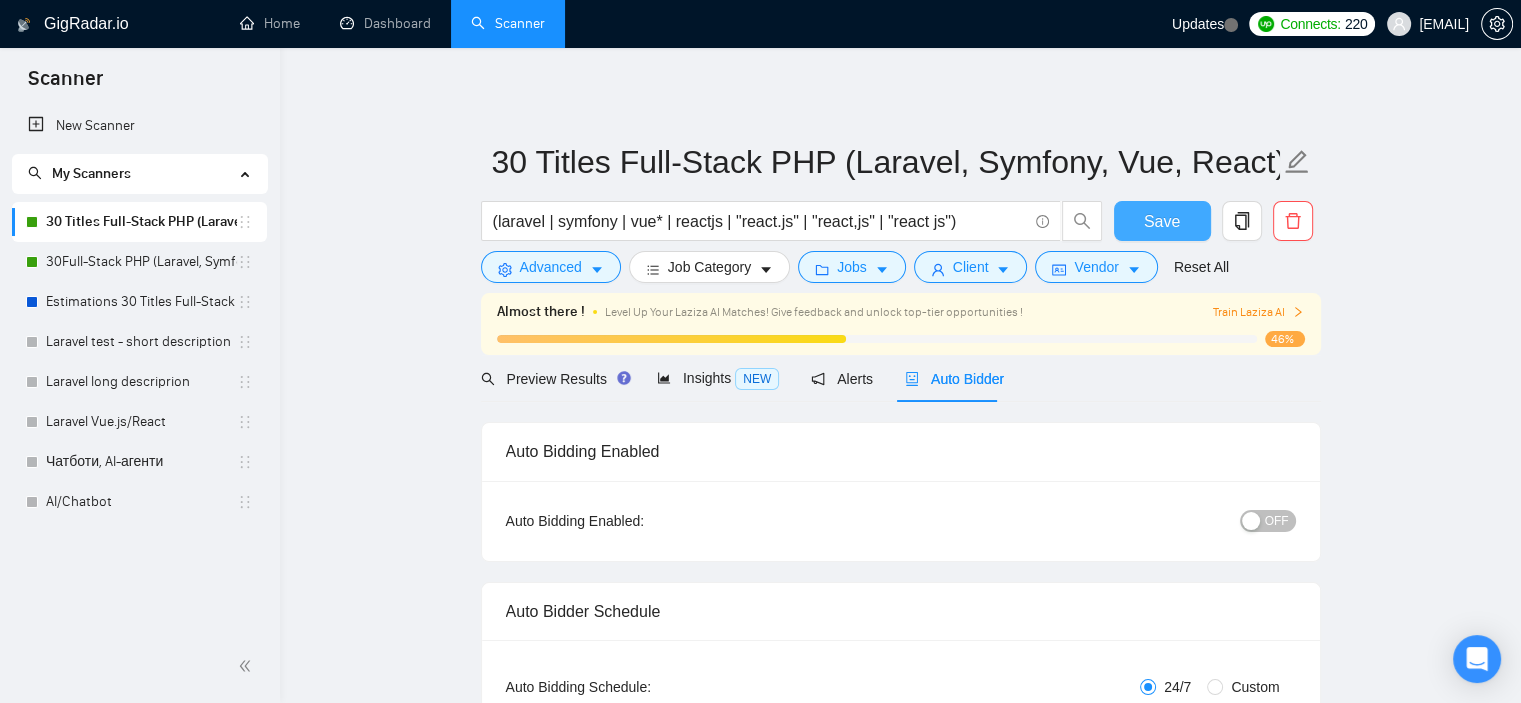click on "Save" at bounding box center [1162, 221] 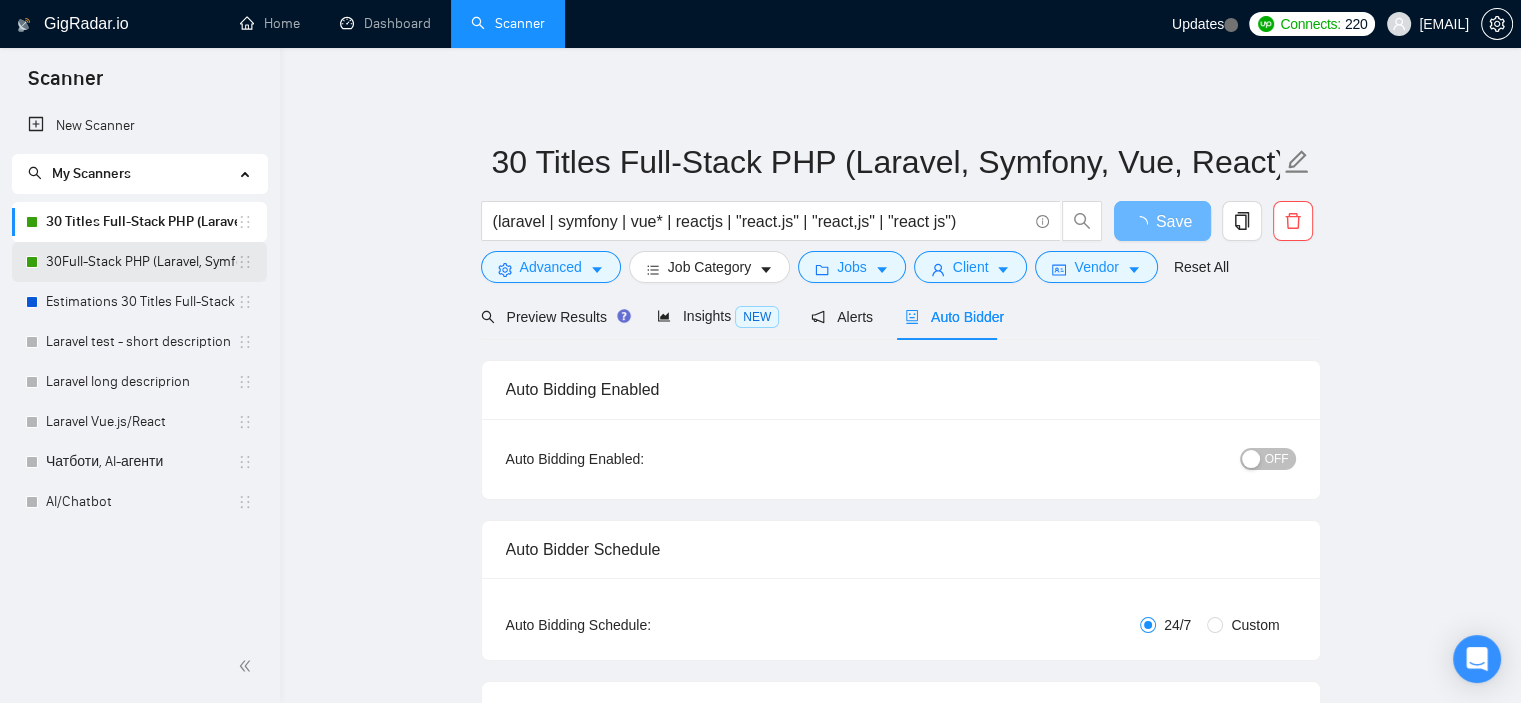 click on "30Full-Stack PHP (Laravel, Symfony, Vue, React)" at bounding box center [141, 262] 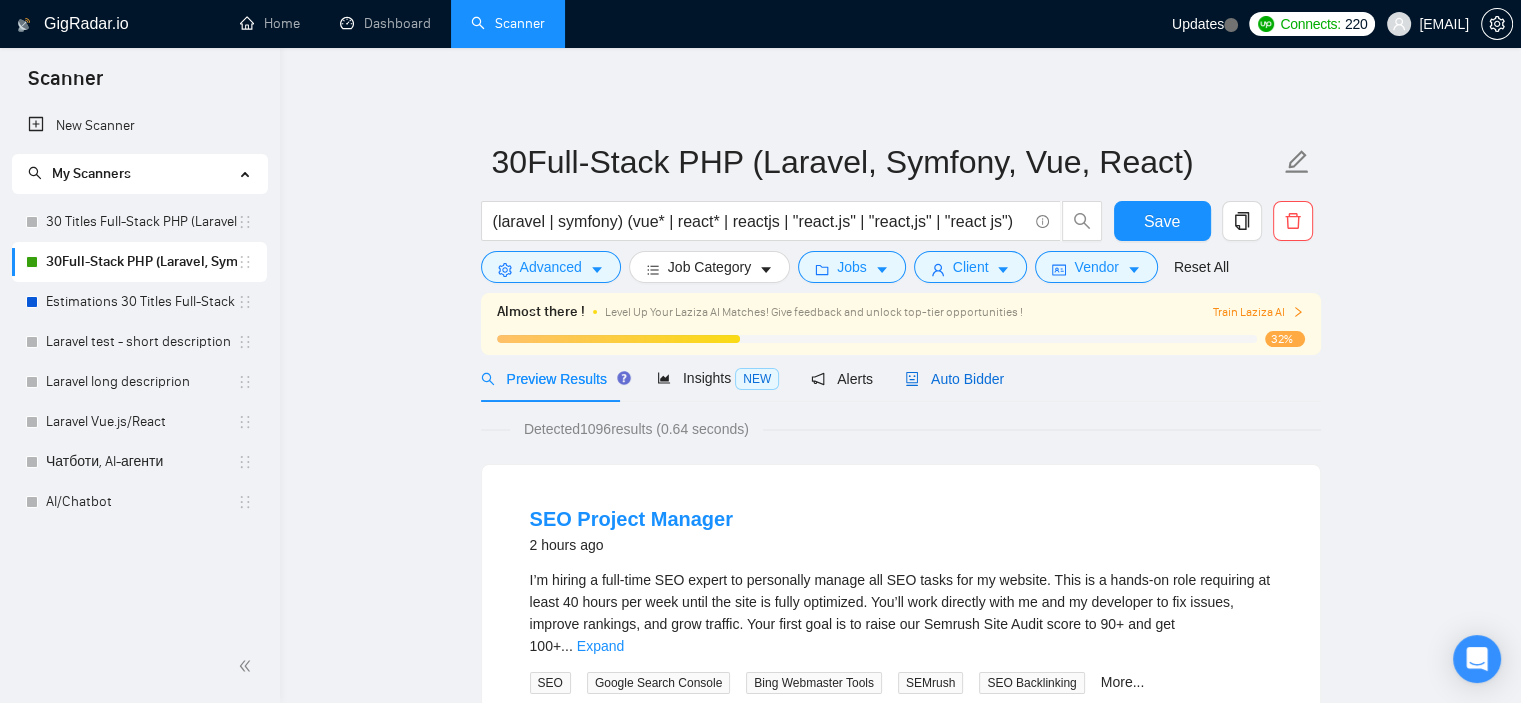 click on "Auto Bidder" at bounding box center [954, 379] 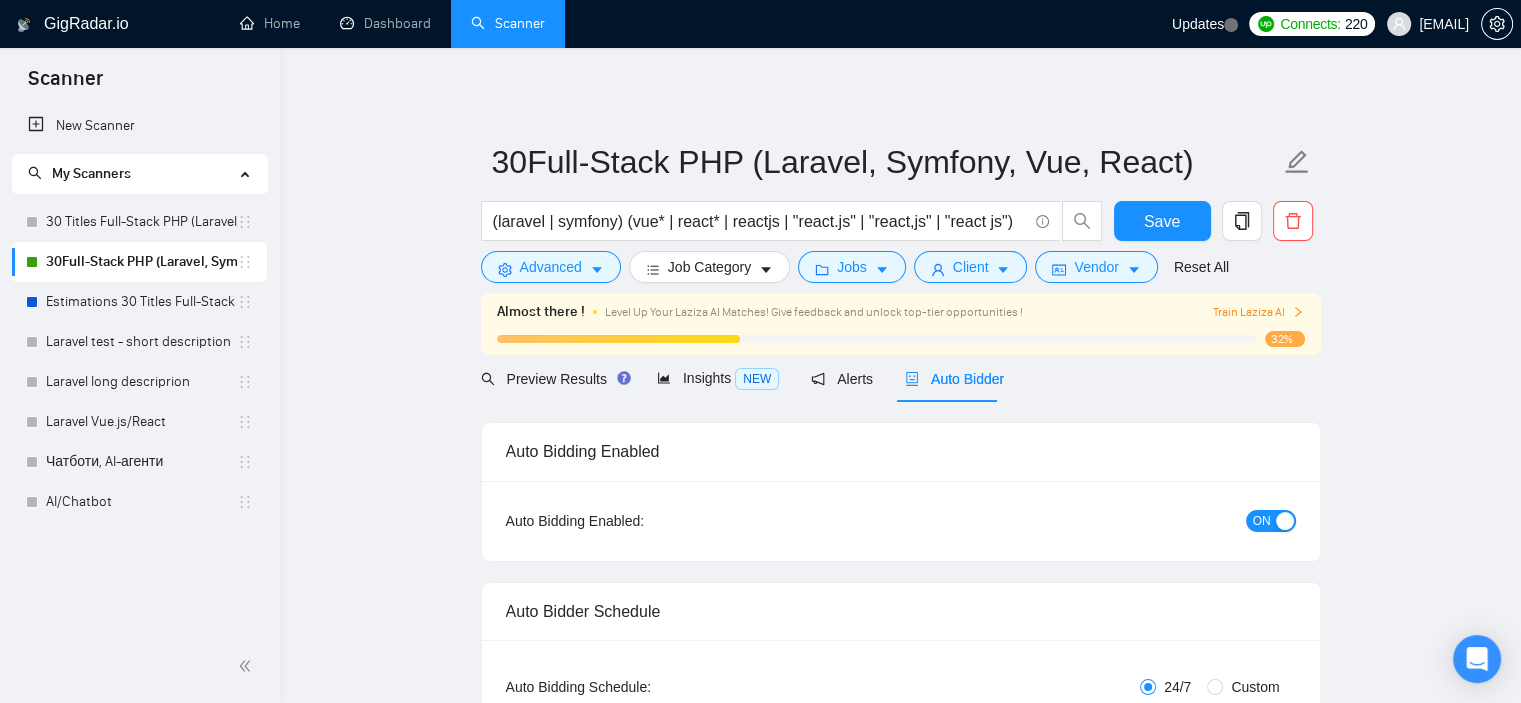 type 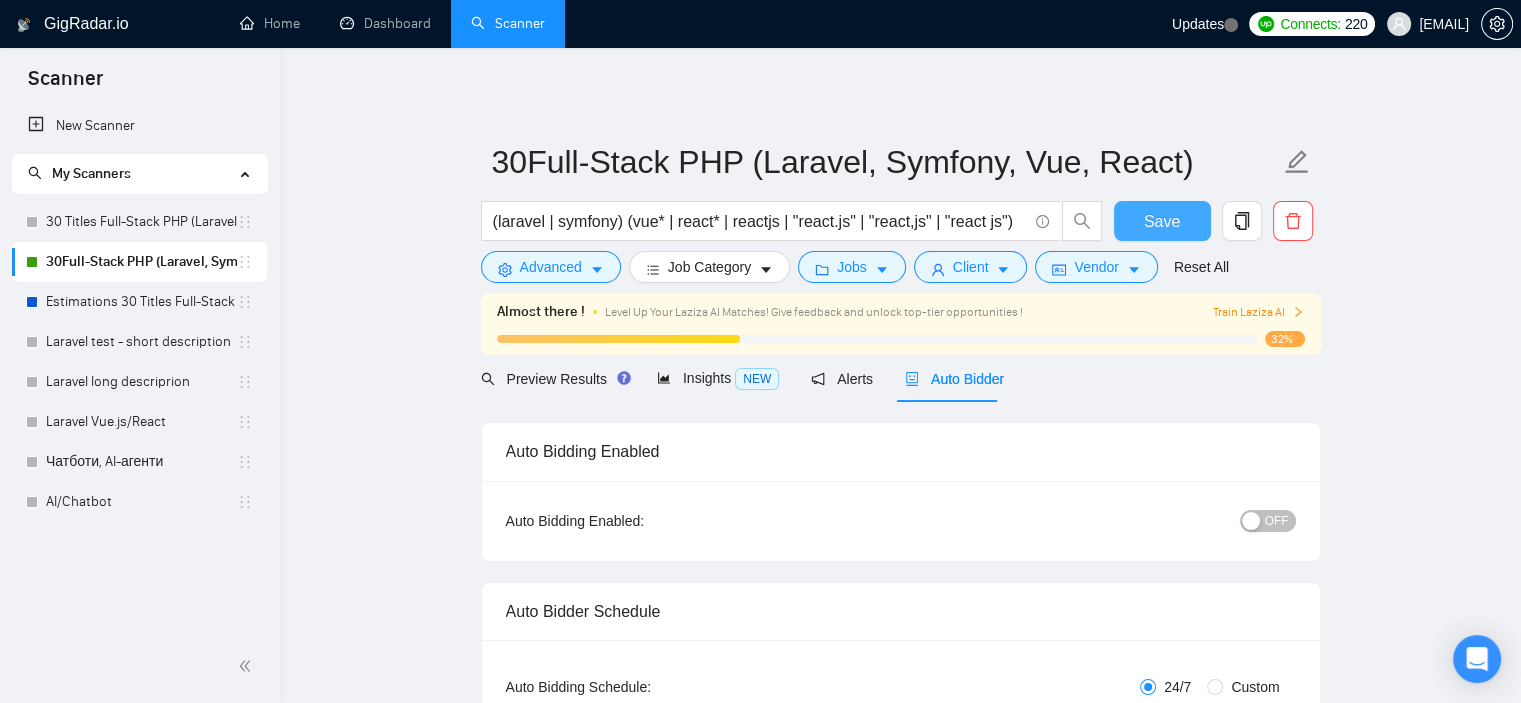 click on "Save" at bounding box center [1162, 221] 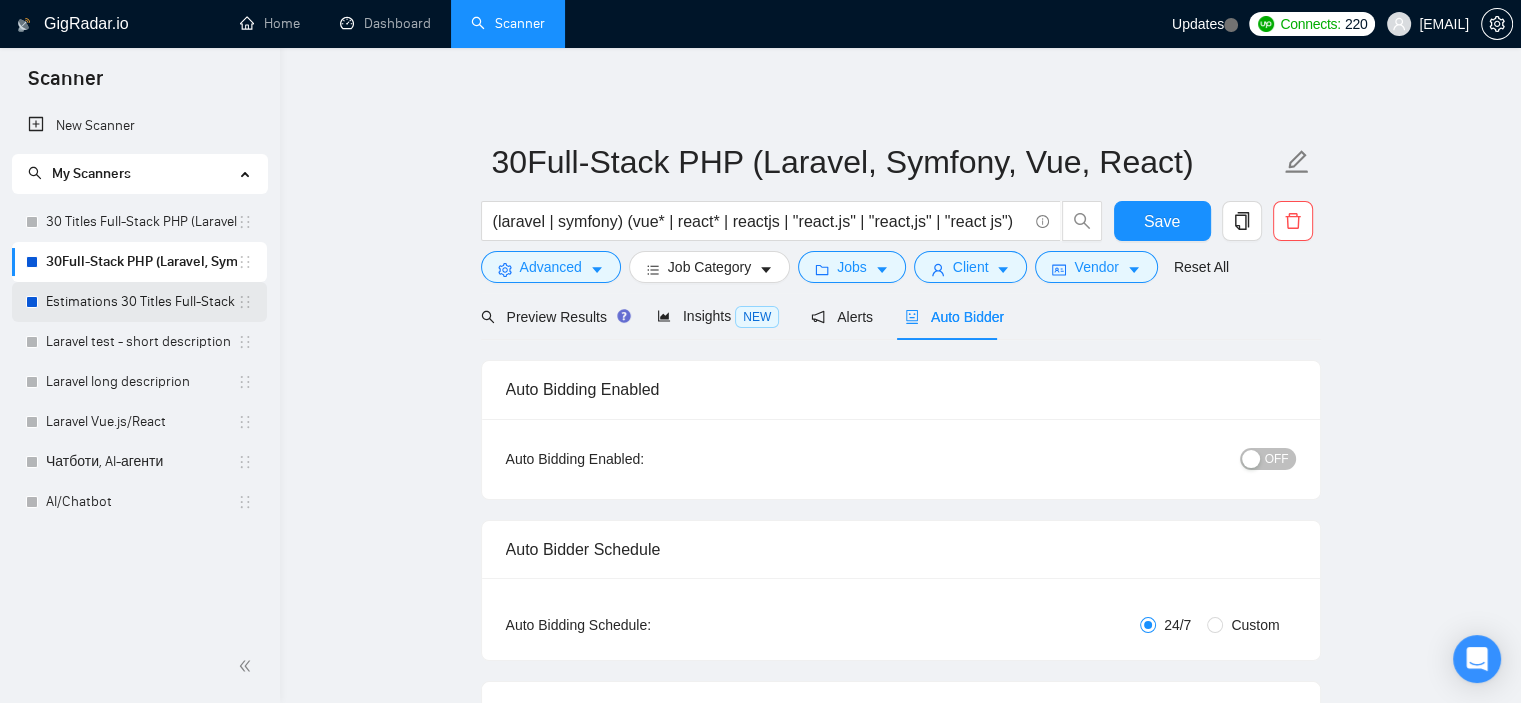 click on "Estimations 30 Titles Full-Stack PHP (Laravel, Symfony, Vue, React)" at bounding box center (141, 302) 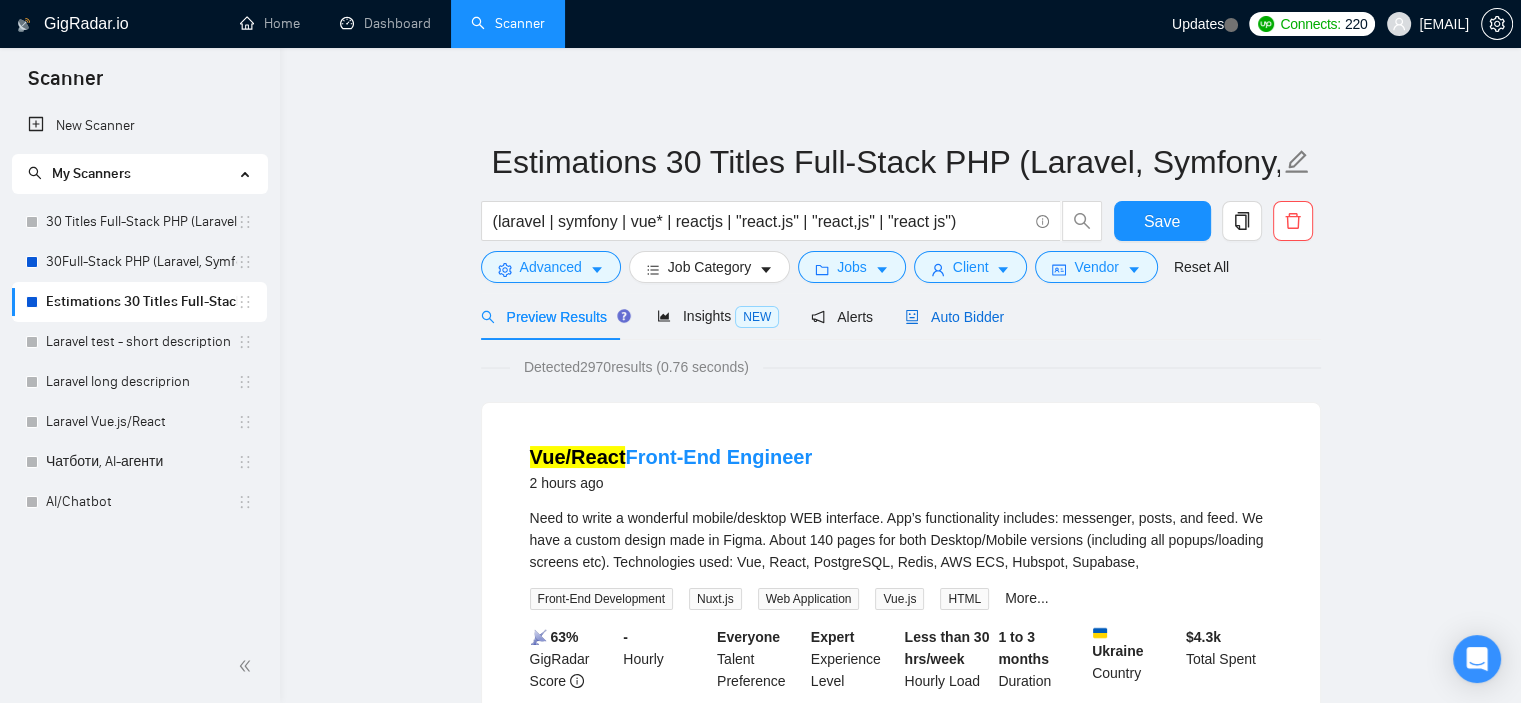 click on "Auto Bidder" at bounding box center [954, 317] 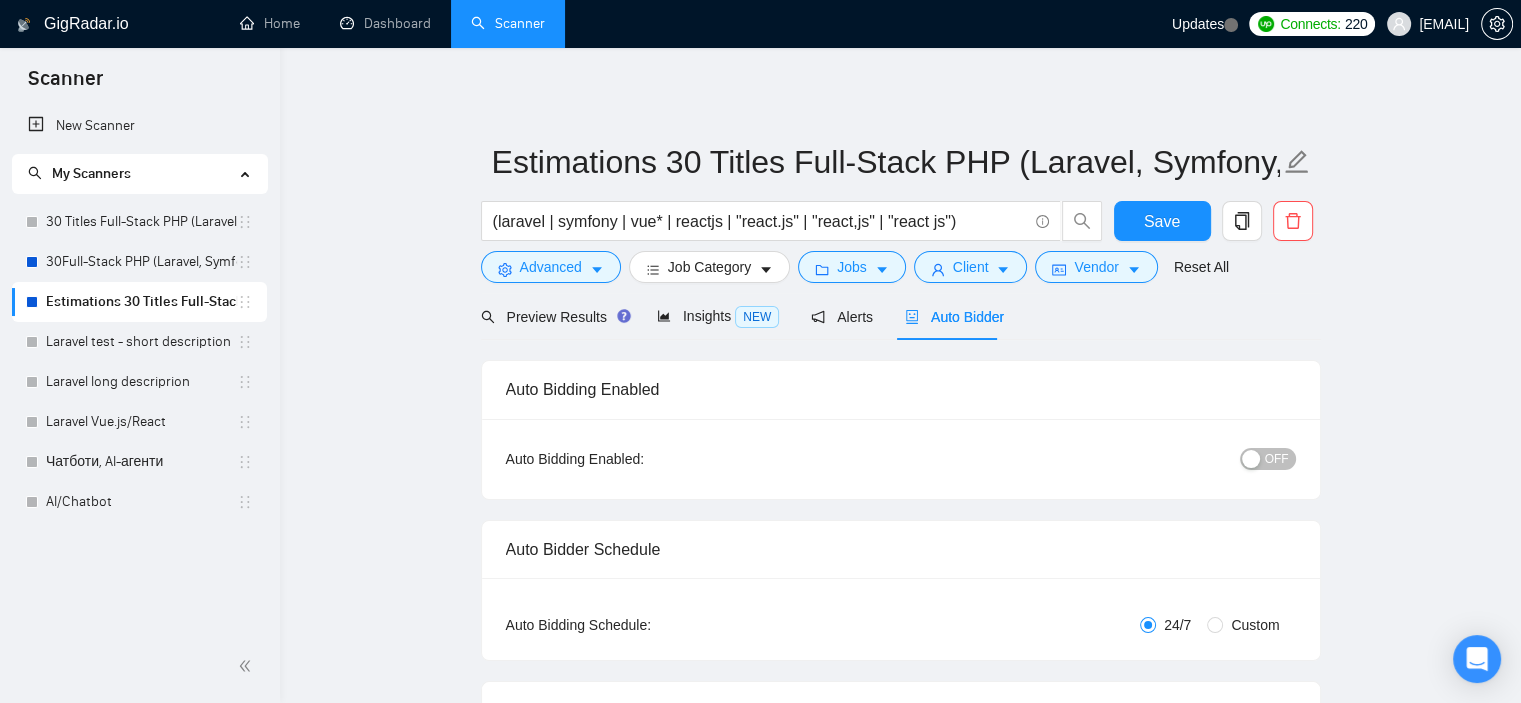 type 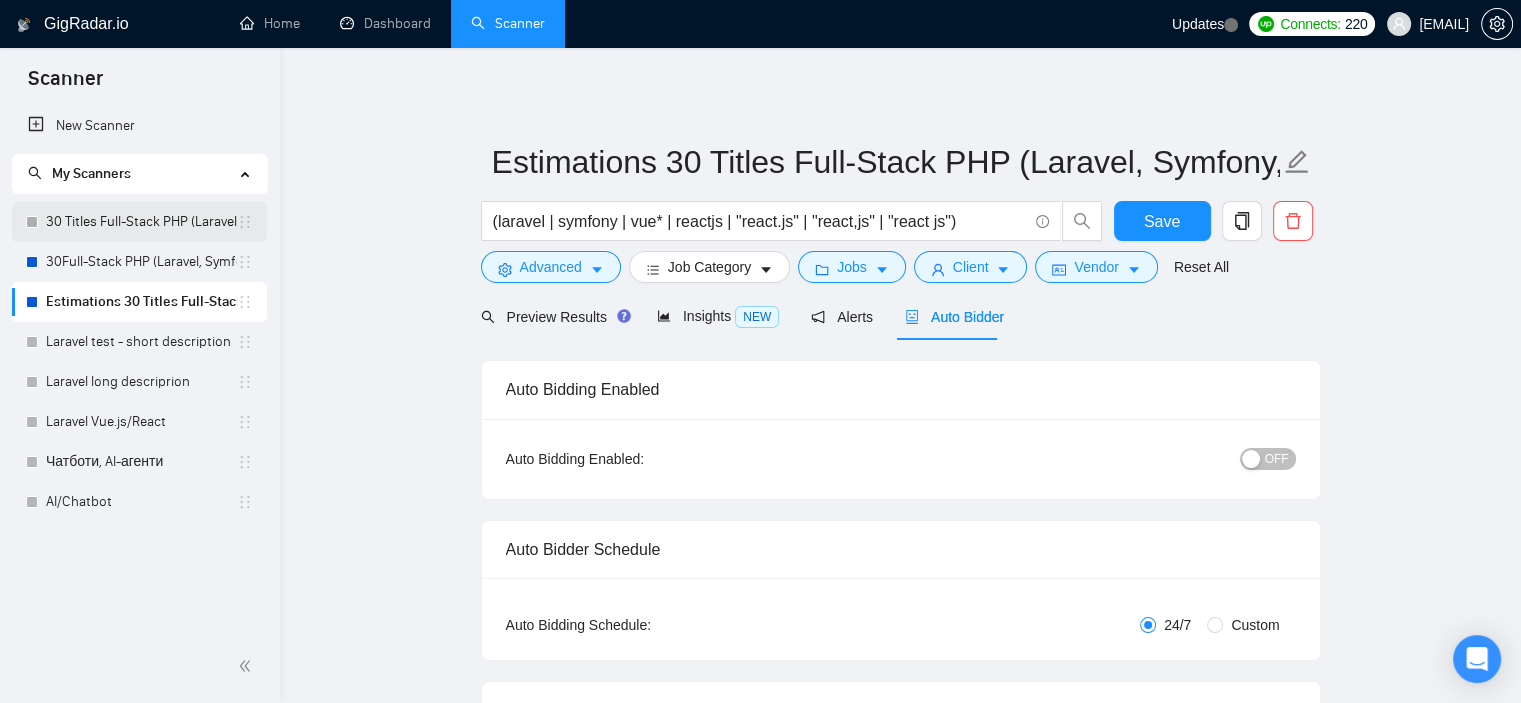 click on "30 Titles Full-Stack PHP (Laravel, Symfony, Vue, React)" at bounding box center (141, 222) 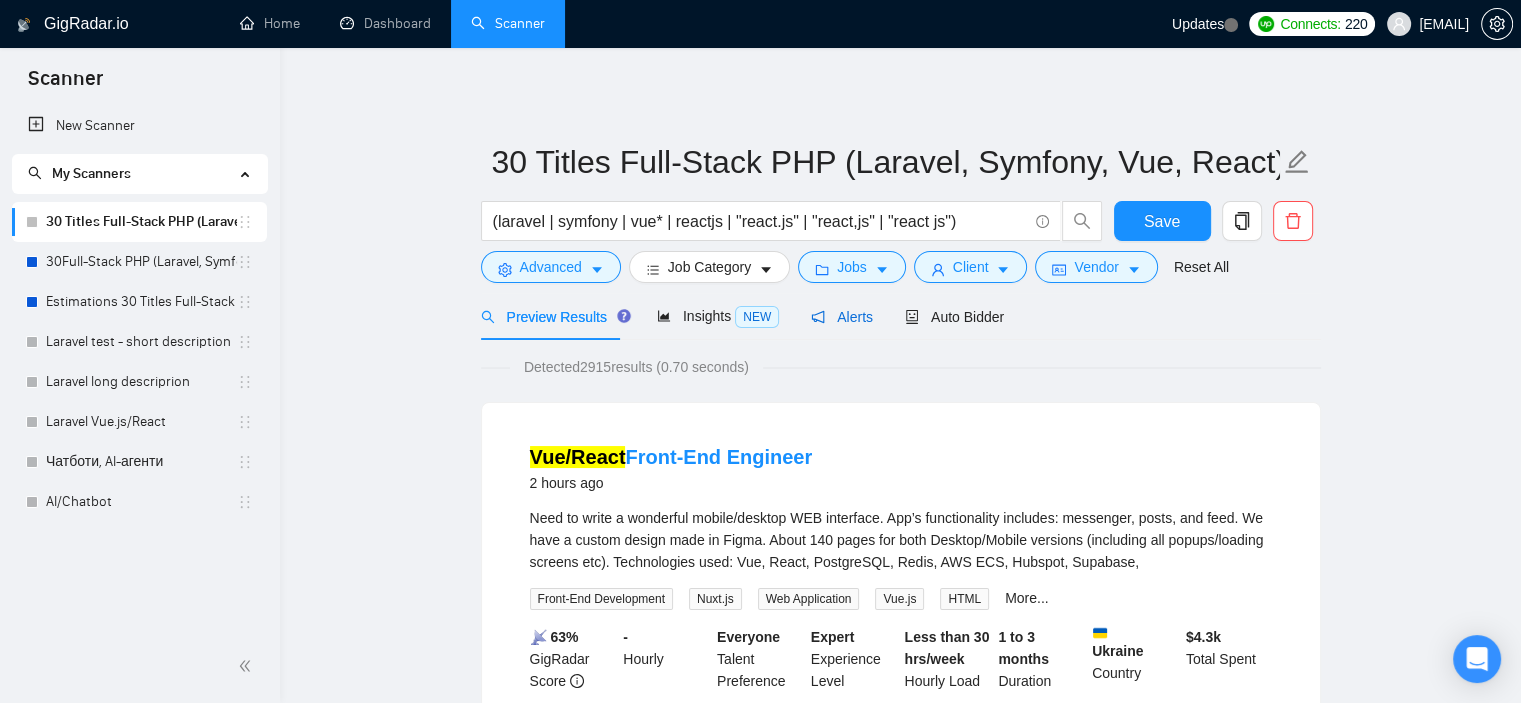 click on "Alerts" at bounding box center (842, 317) 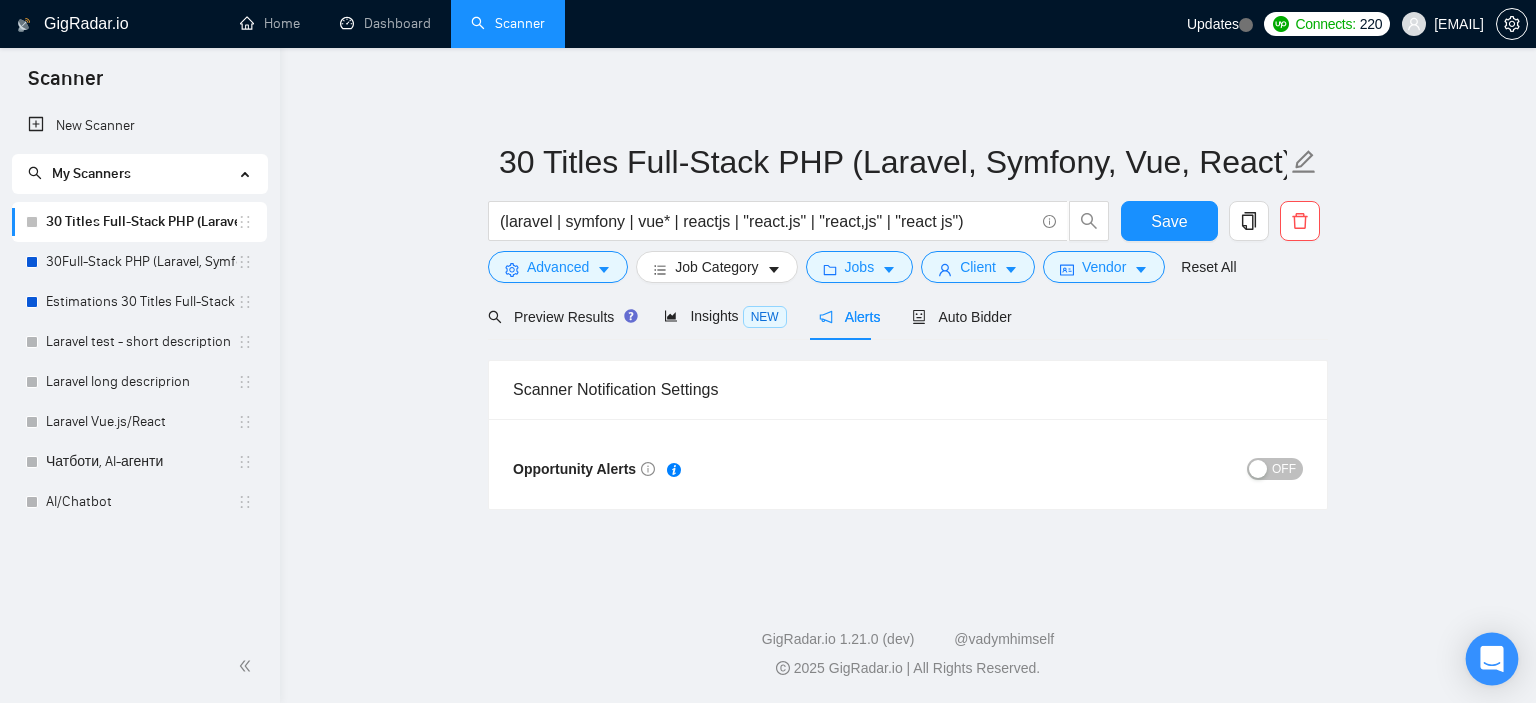 click at bounding box center (1492, 659) 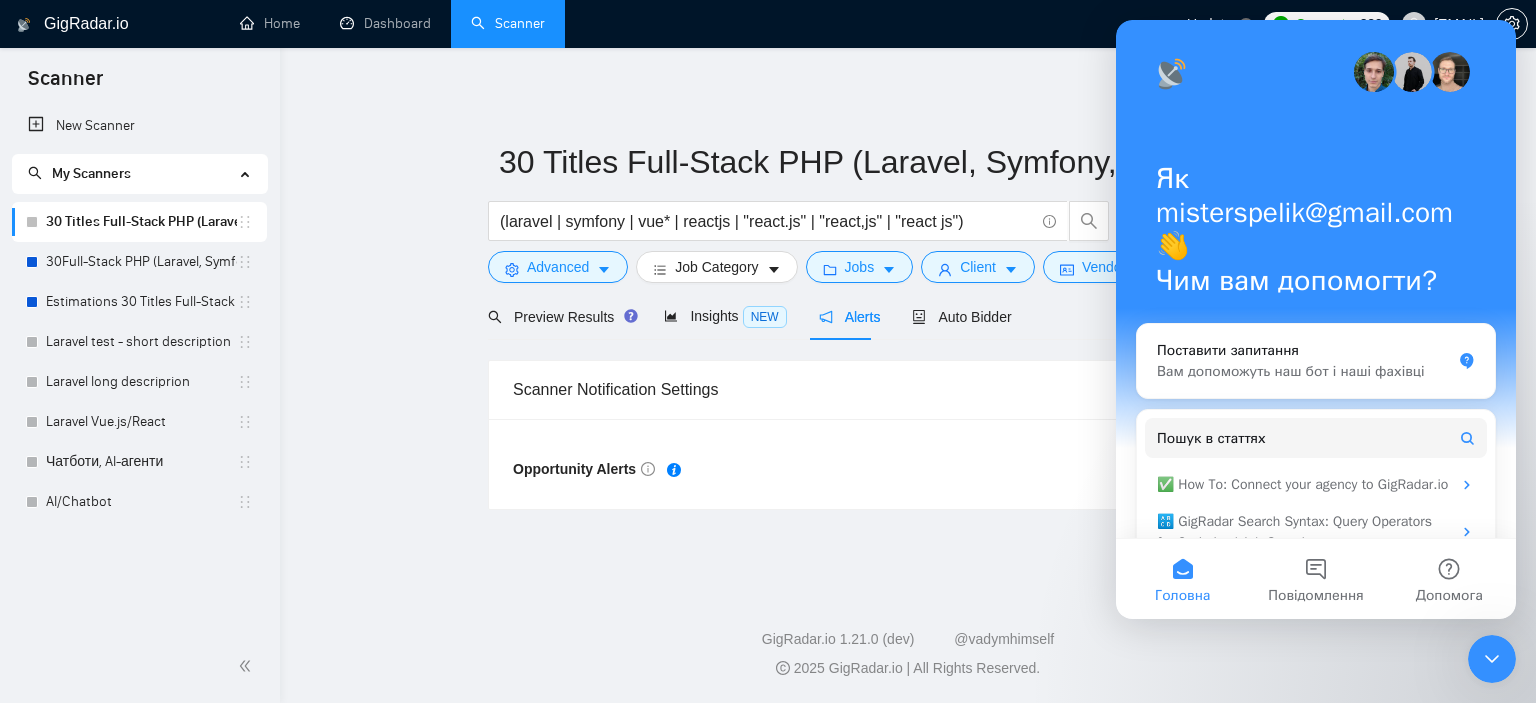 scroll, scrollTop: 0, scrollLeft: 0, axis: both 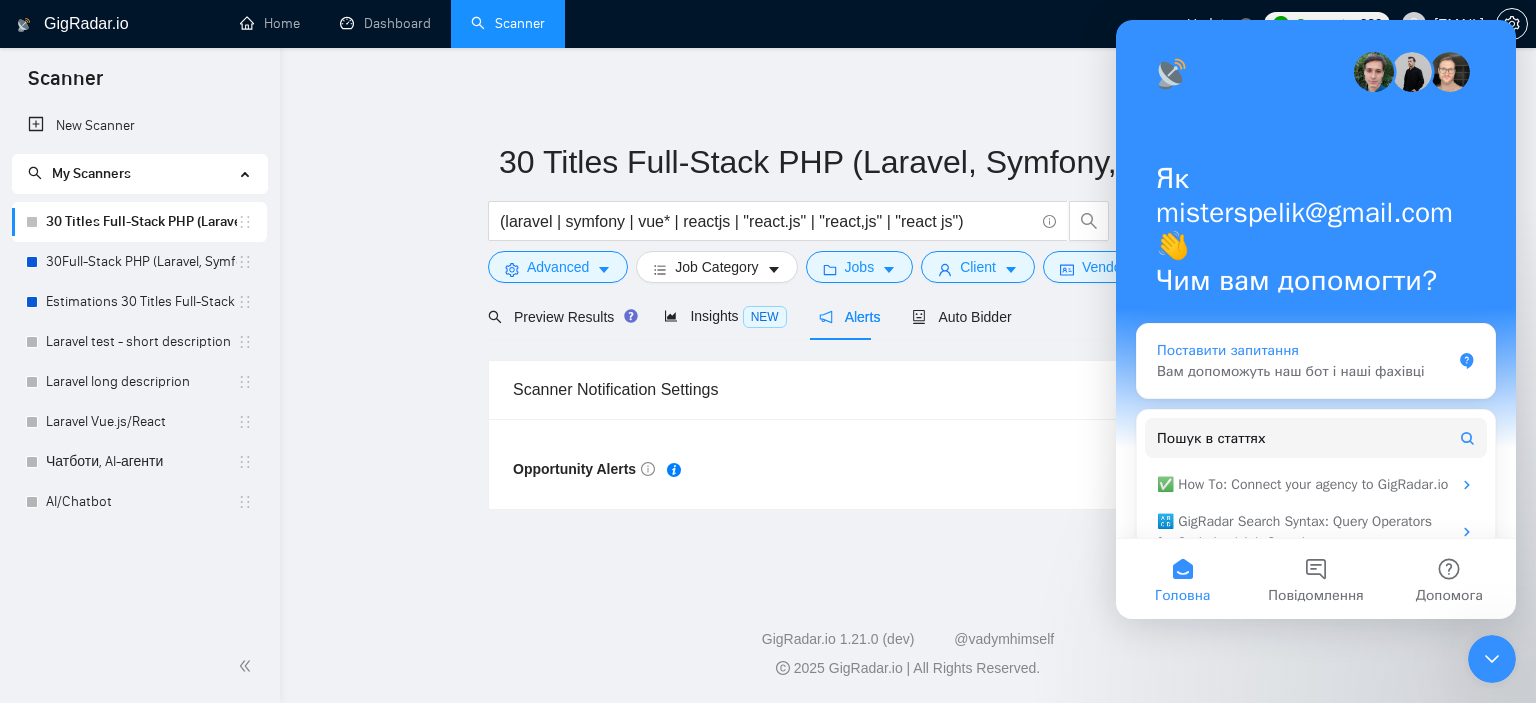 click on "Вам допоможуть наш бот і наші фахівці" at bounding box center (1304, 371) 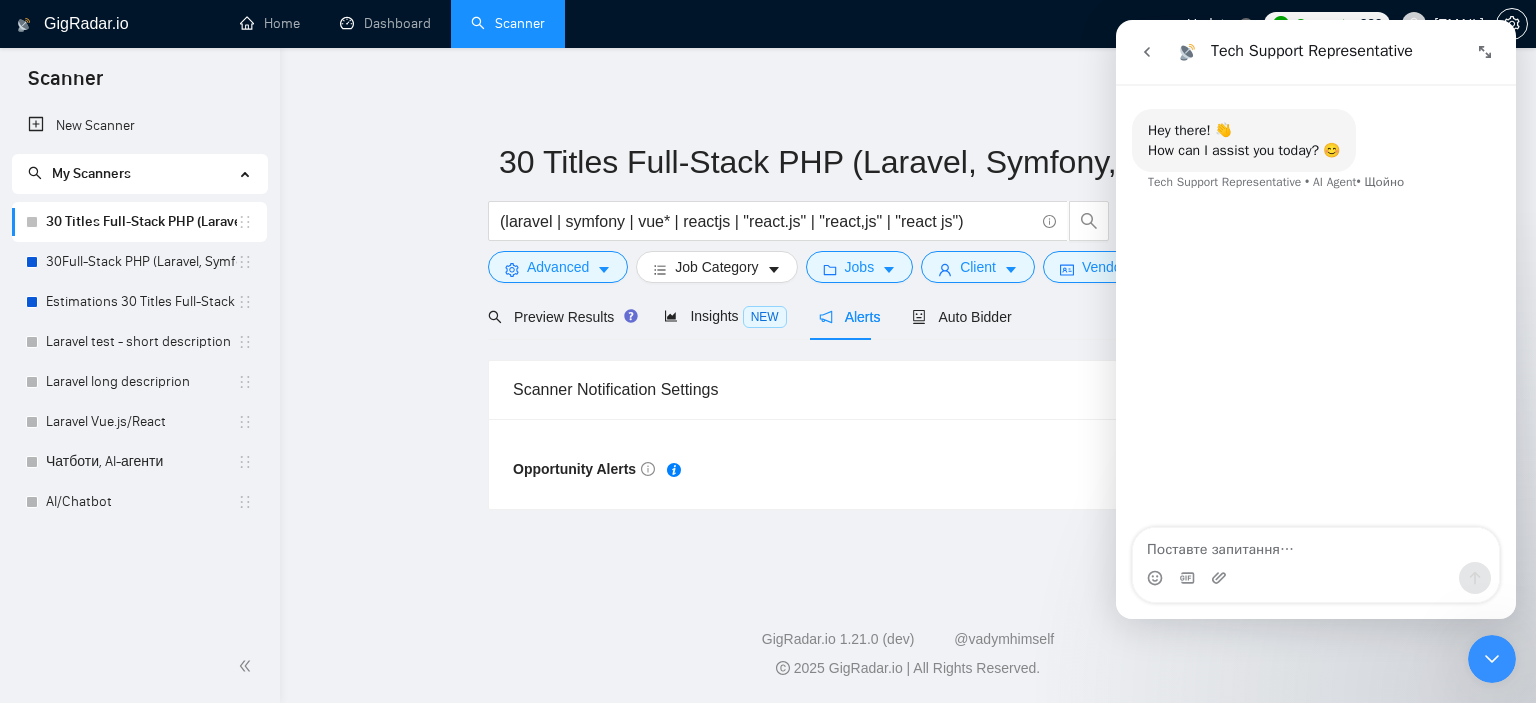 click at bounding box center [1316, 545] 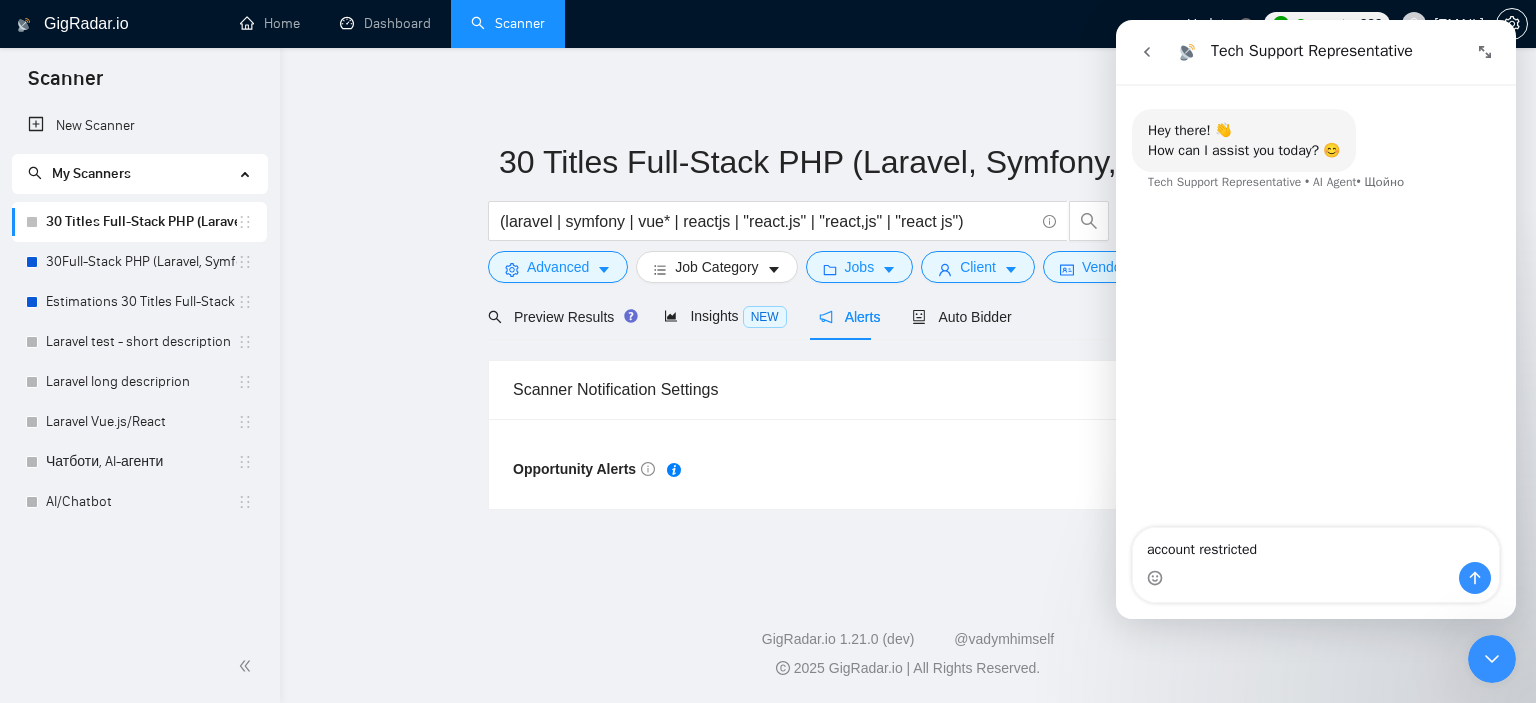 type on "account restricted" 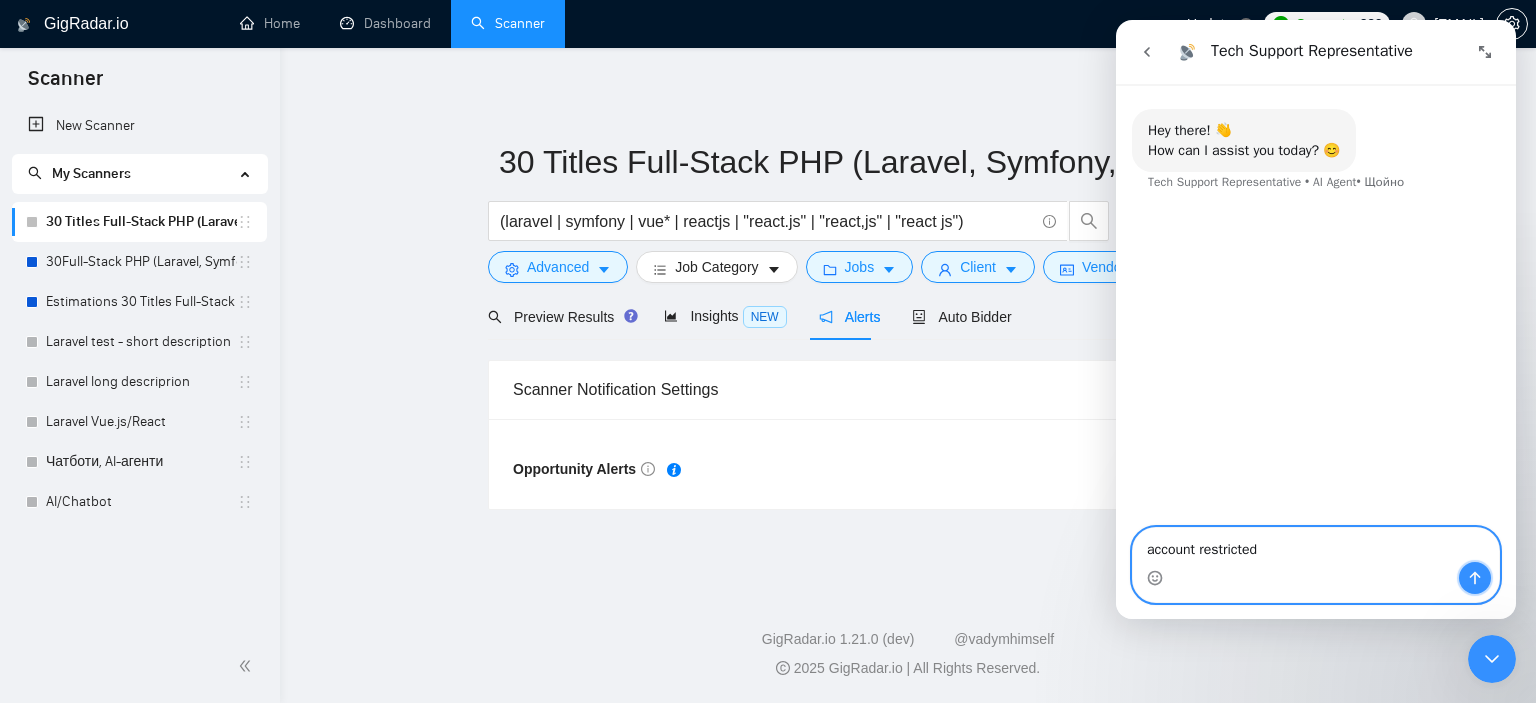 click 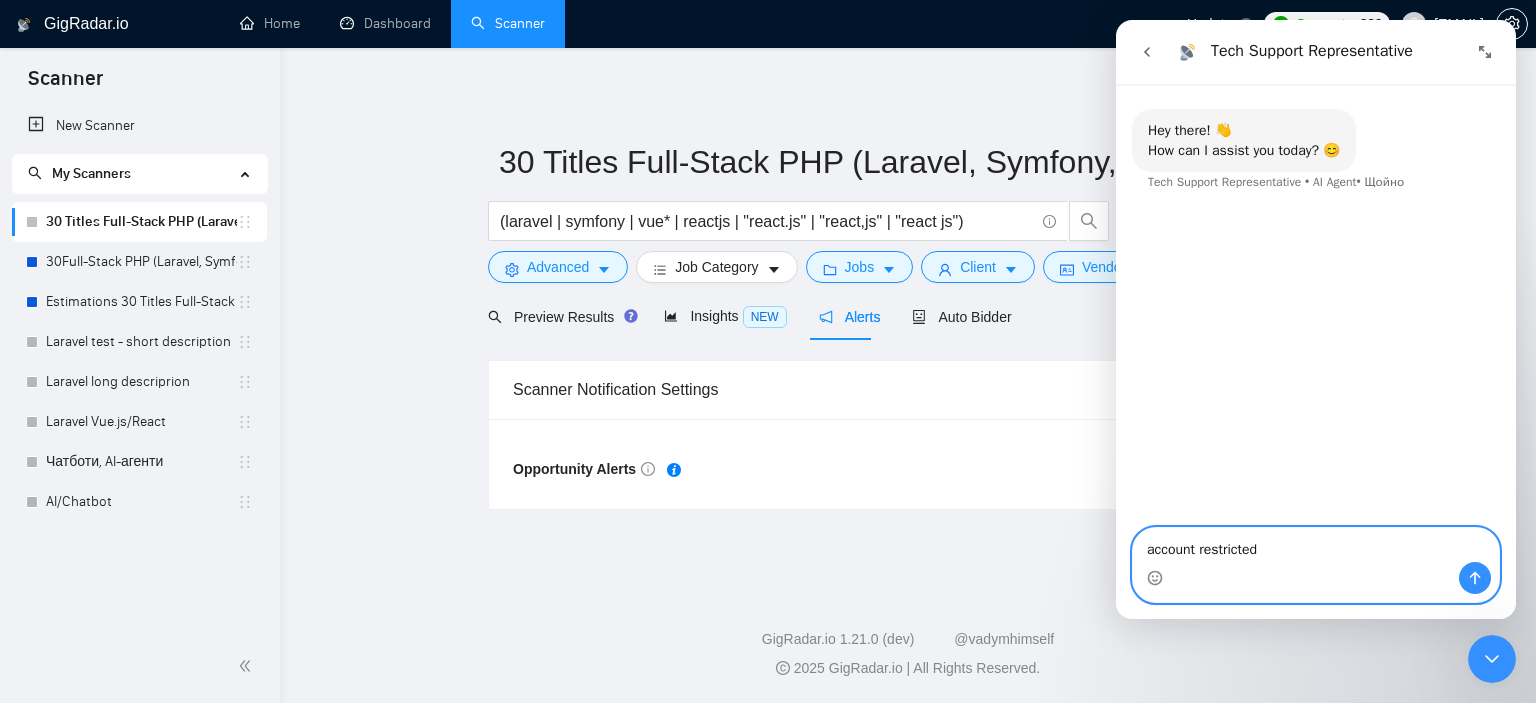 type 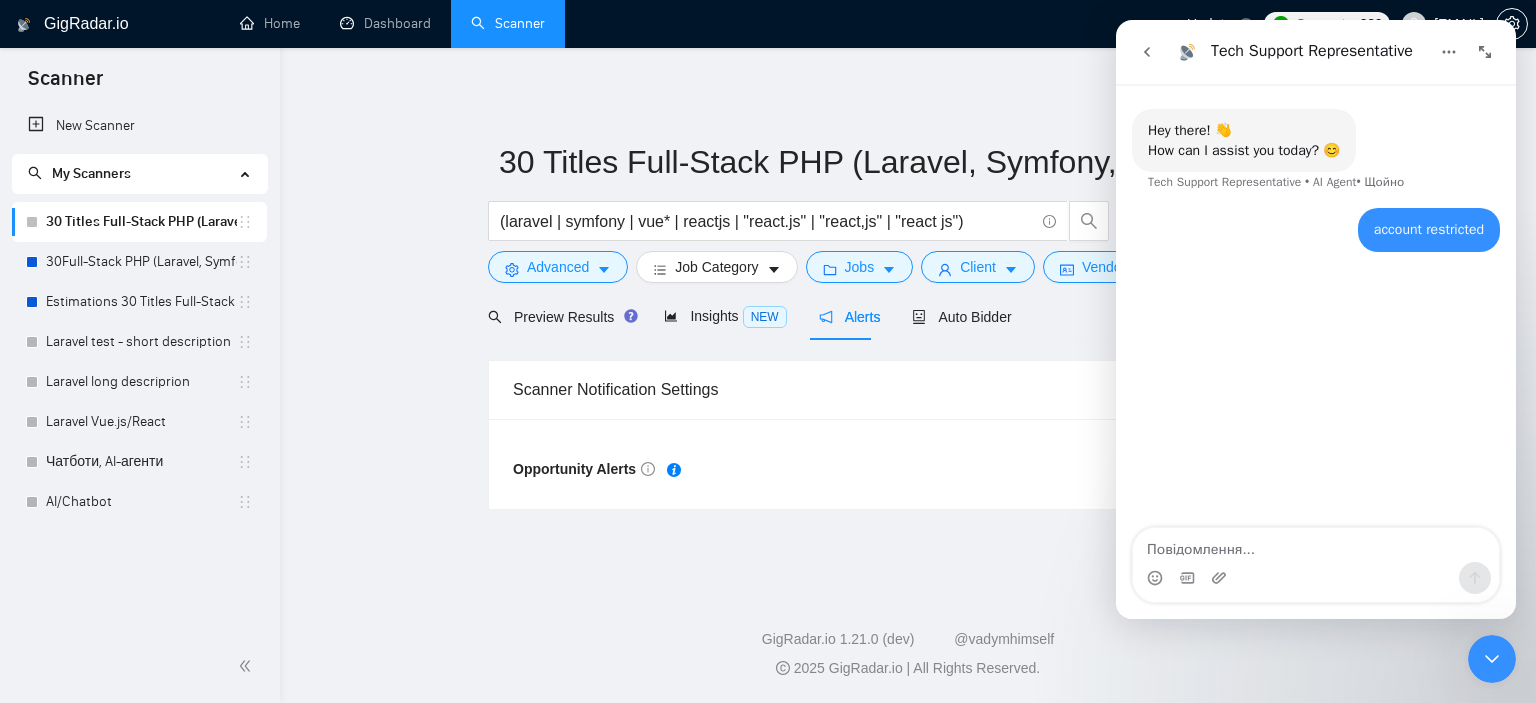 scroll, scrollTop: 2, scrollLeft: 0, axis: vertical 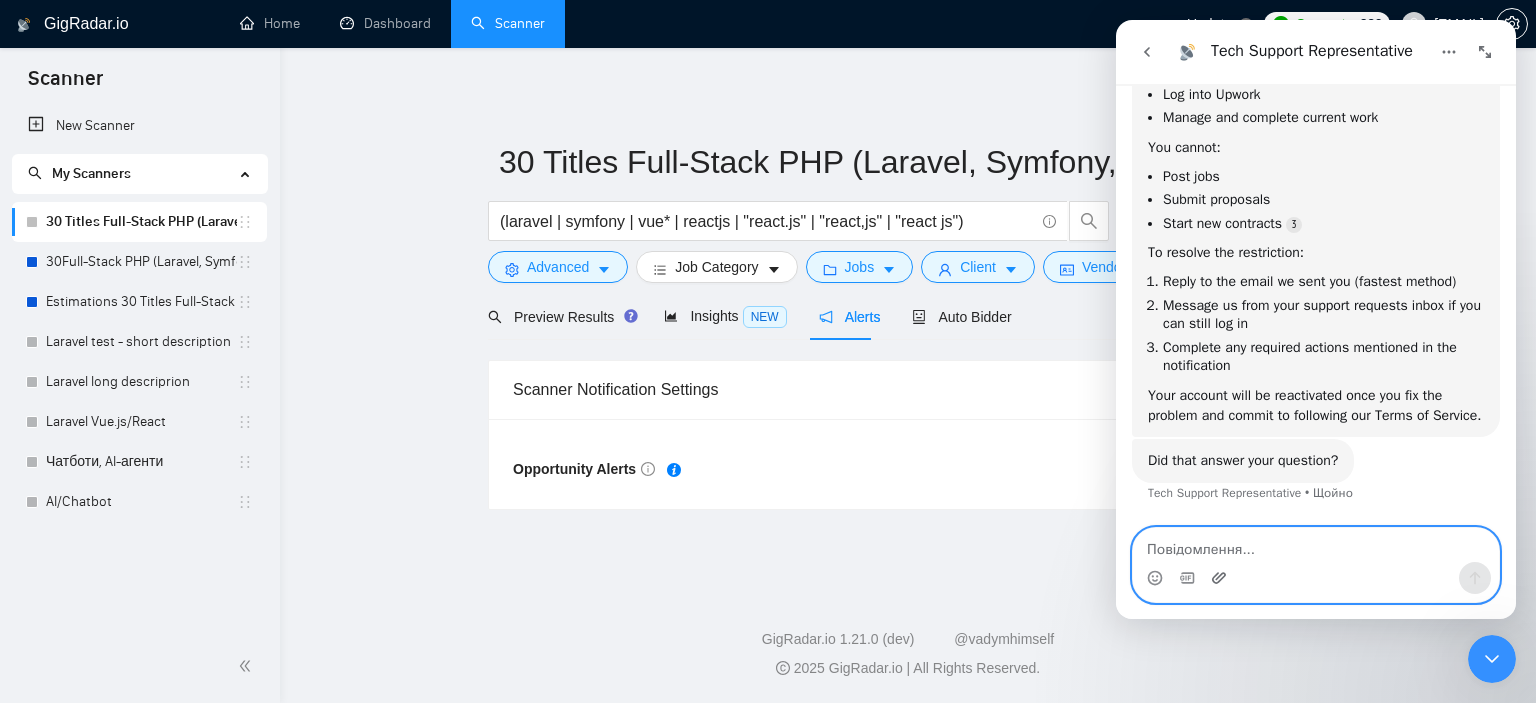 click 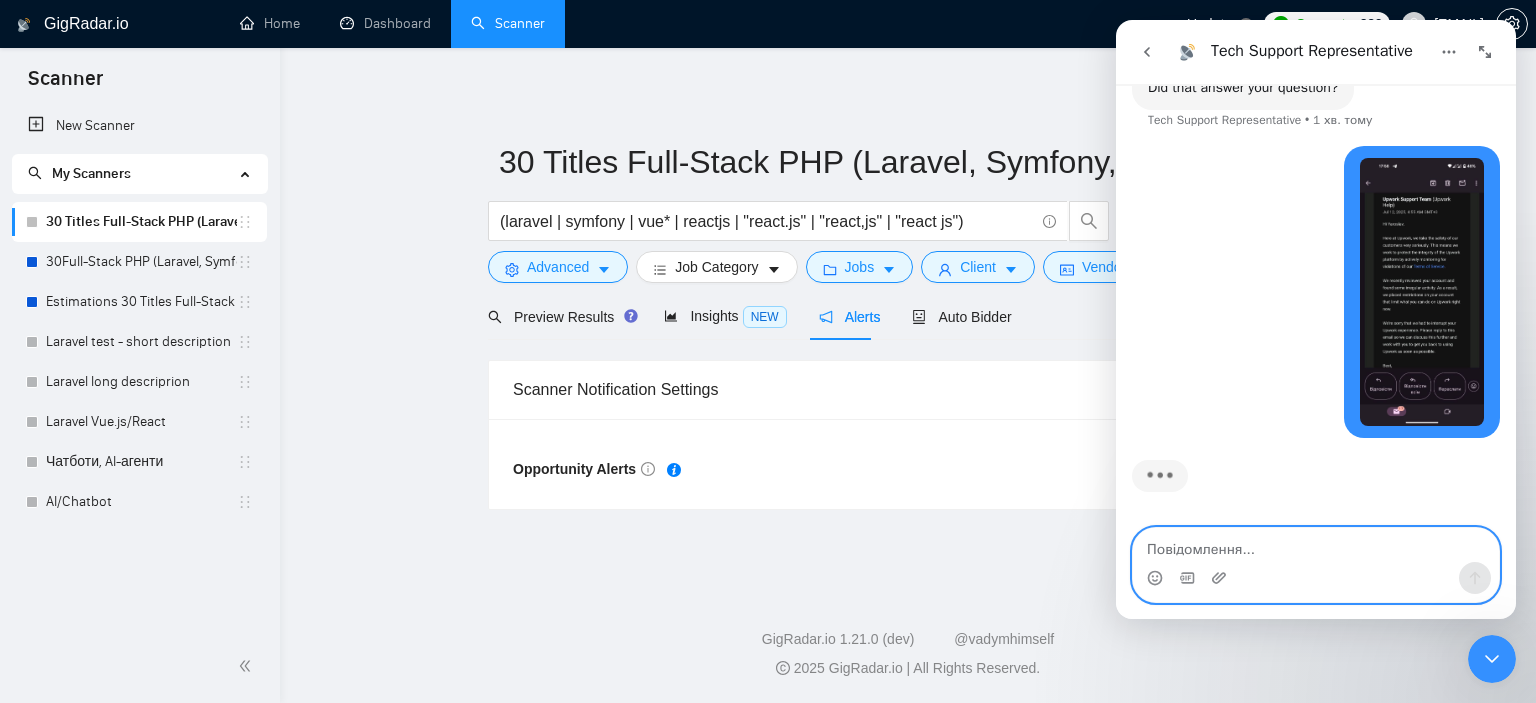 scroll, scrollTop: 680, scrollLeft: 0, axis: vertical 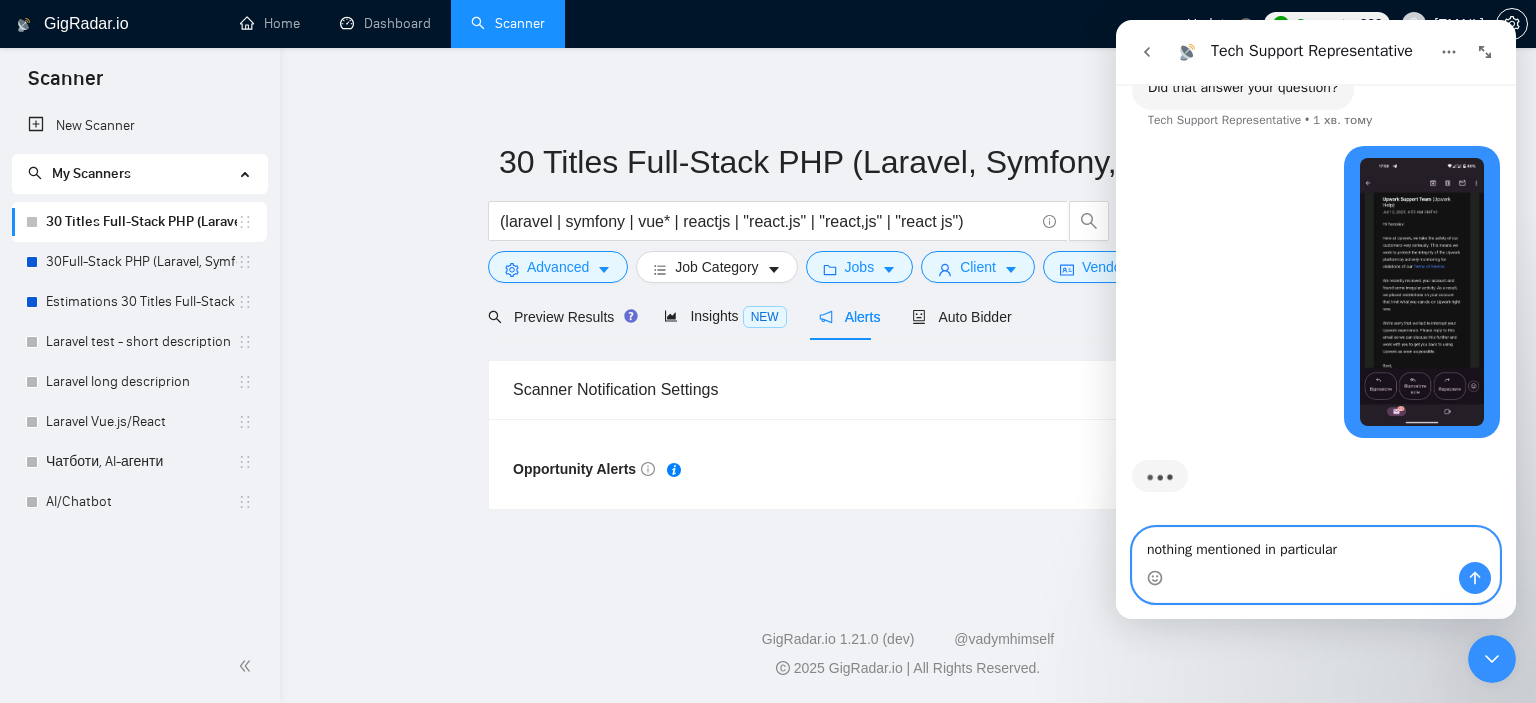 type on "nothing mentioned in particular" 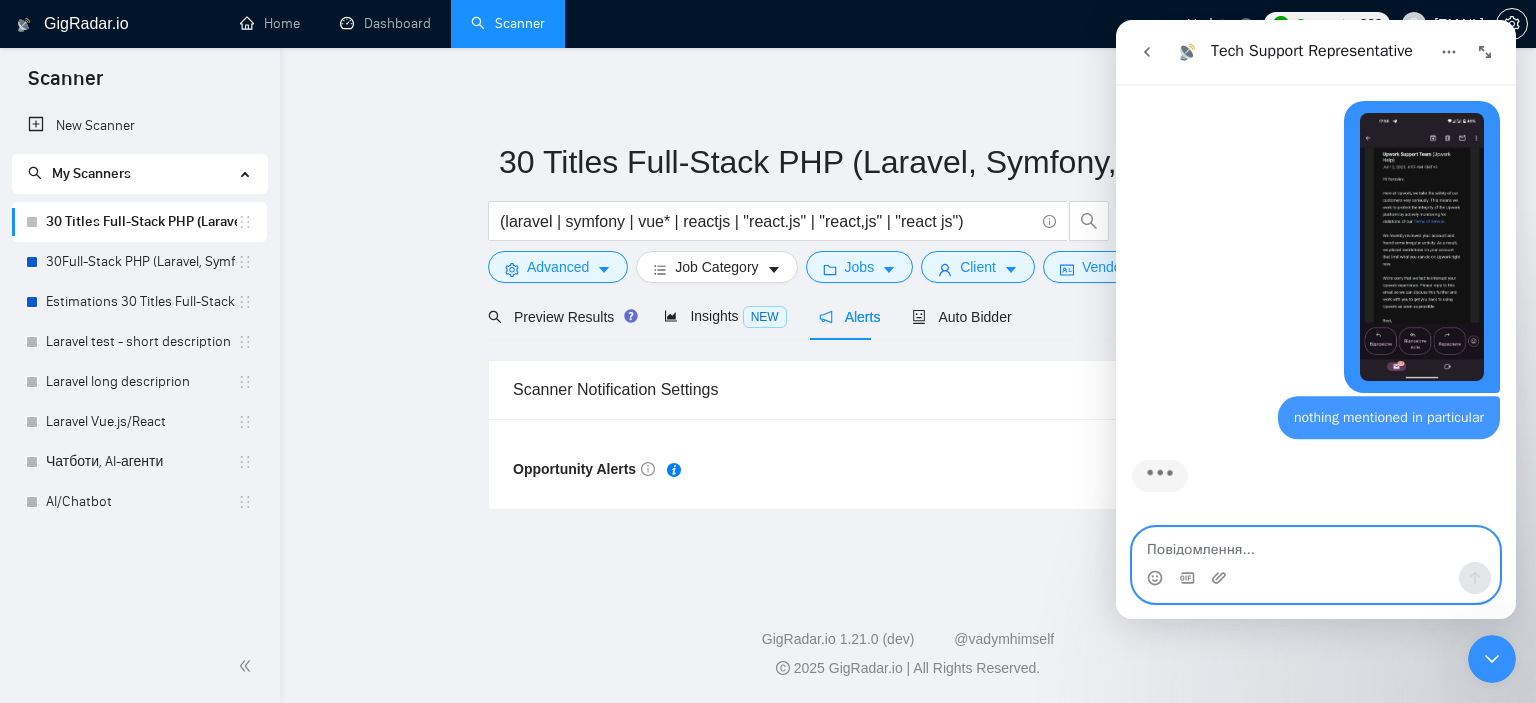 scroll, scrollTop: 725, scrollLeft: 0, axis: vertical 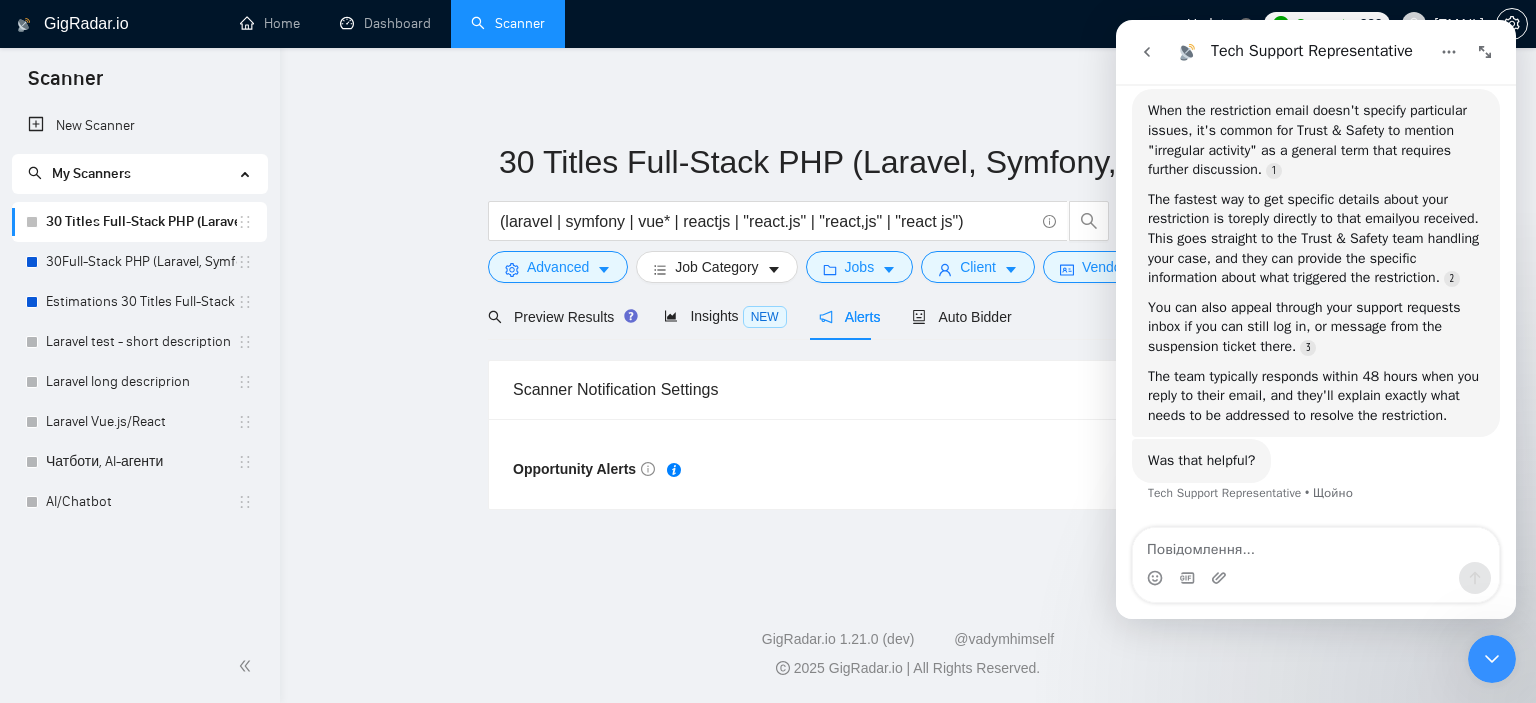 drag, startPoint x: 1454, startPoint y: 356, endPoint x: 1484, endPoint y: 457, distance: 105.36128 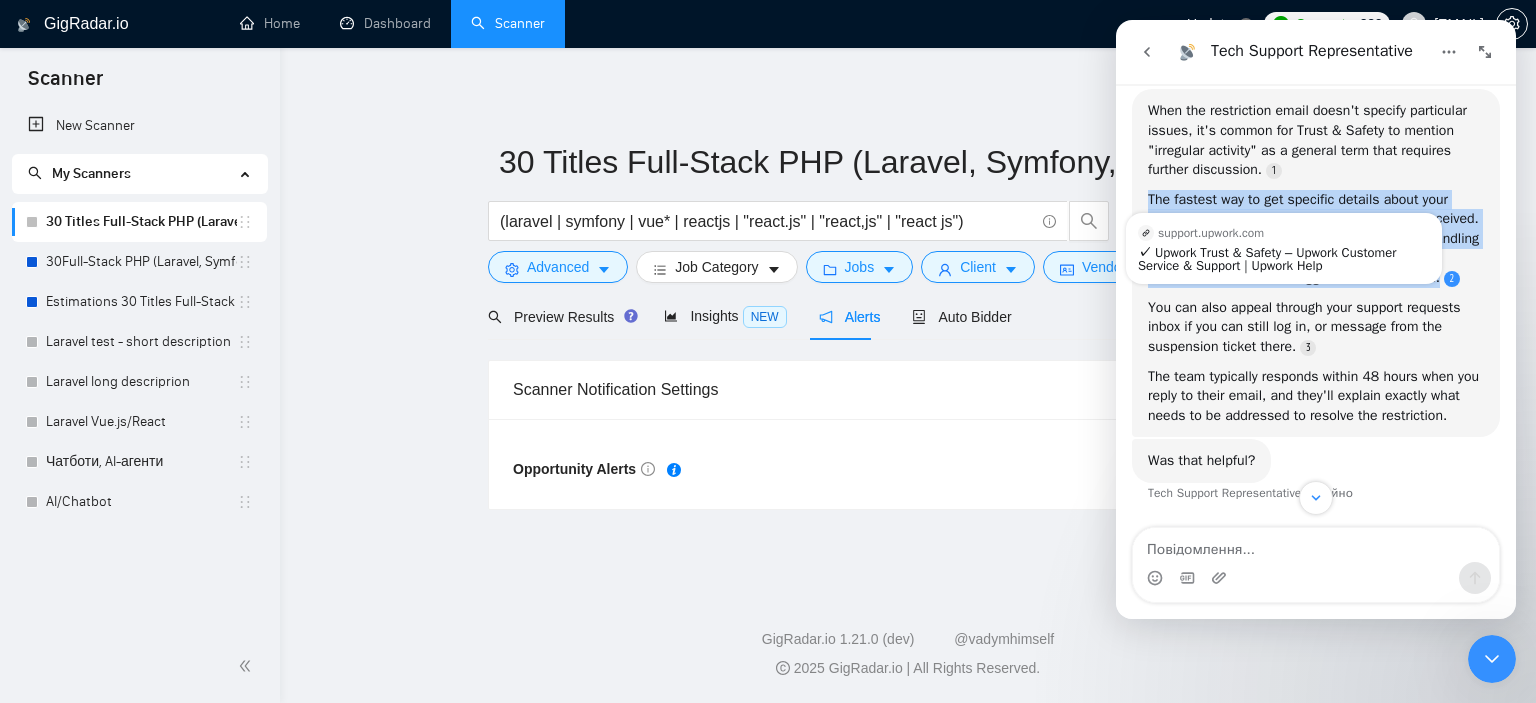 drag, startPoint x: 1142, startPoint y: 211, endPoint x: 1224, endPoint y: 302, distance: 122.494896 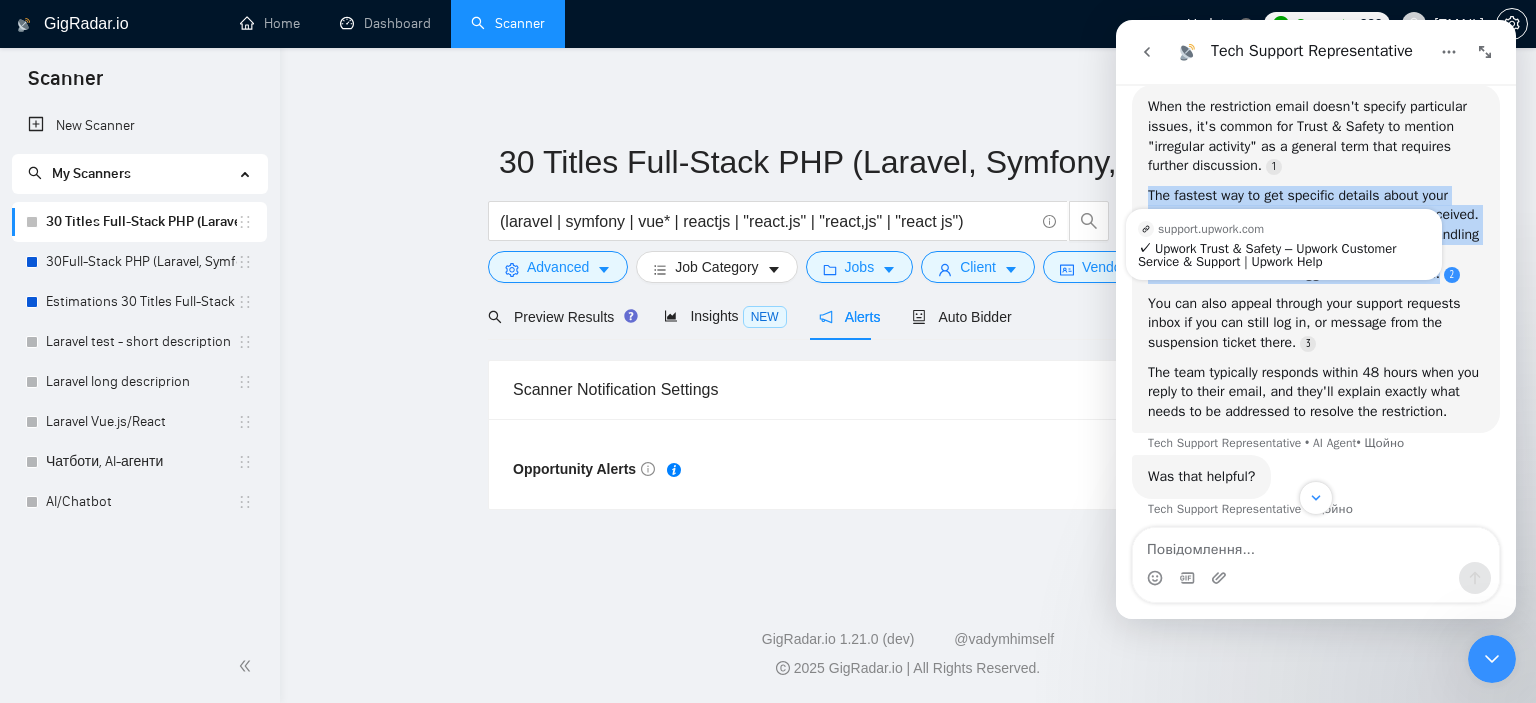 copy on "The fastest way to get specific details about your restriction is to  reply directly to that email  you received. This goes straight to the Trust & Safety team handling your case, and they can provide the specific information about what triggered the restriction." 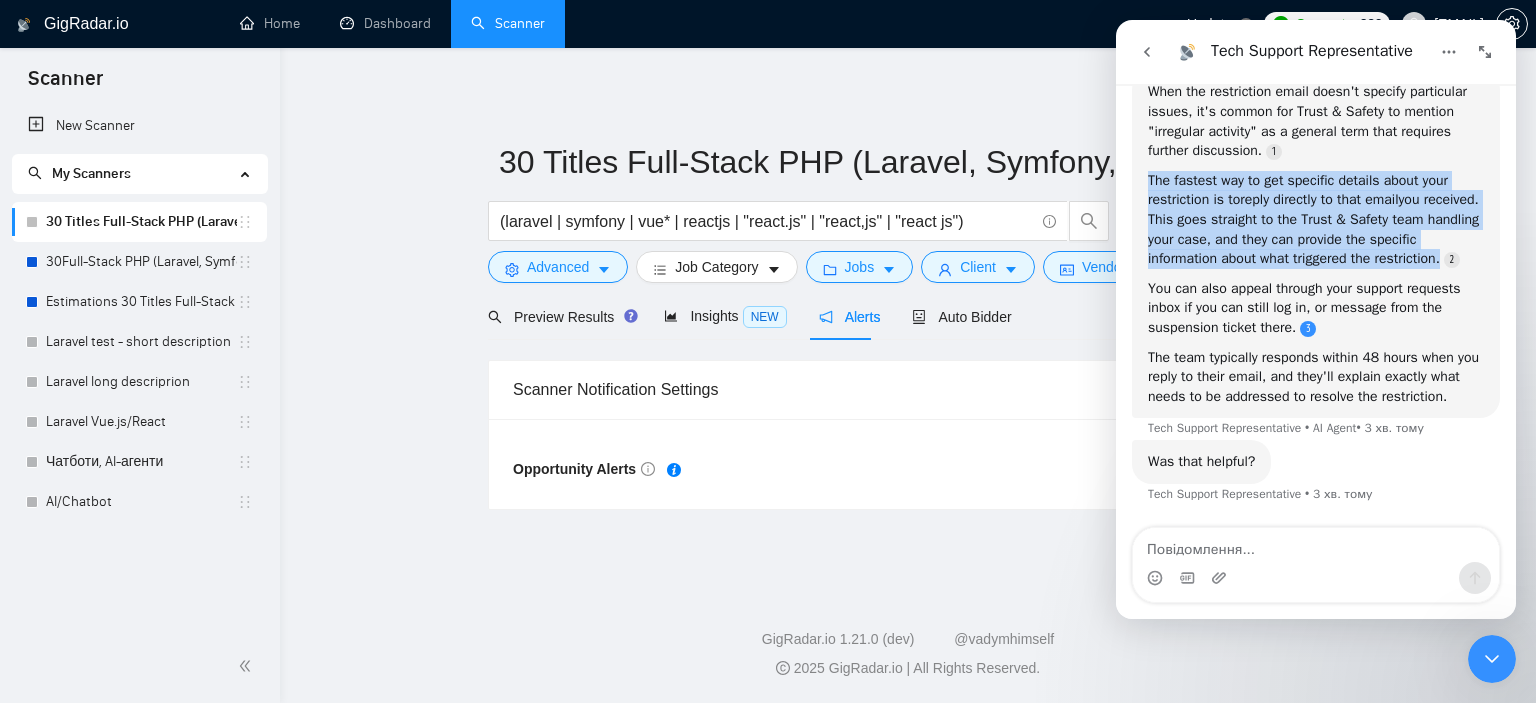 scroll, scrollTop: 1129, scrollLeft: 0, axis: vertical 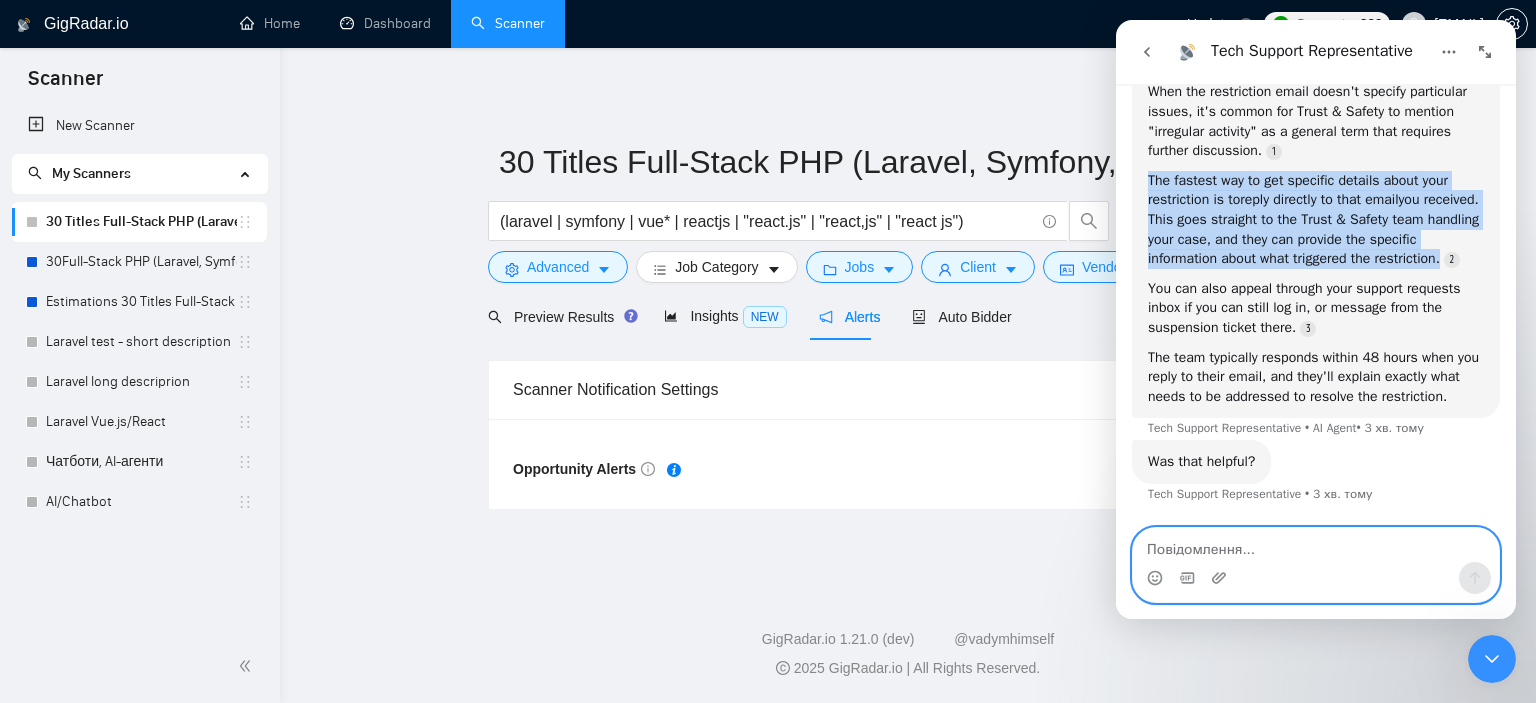 click at bounding box center (1316, 545) 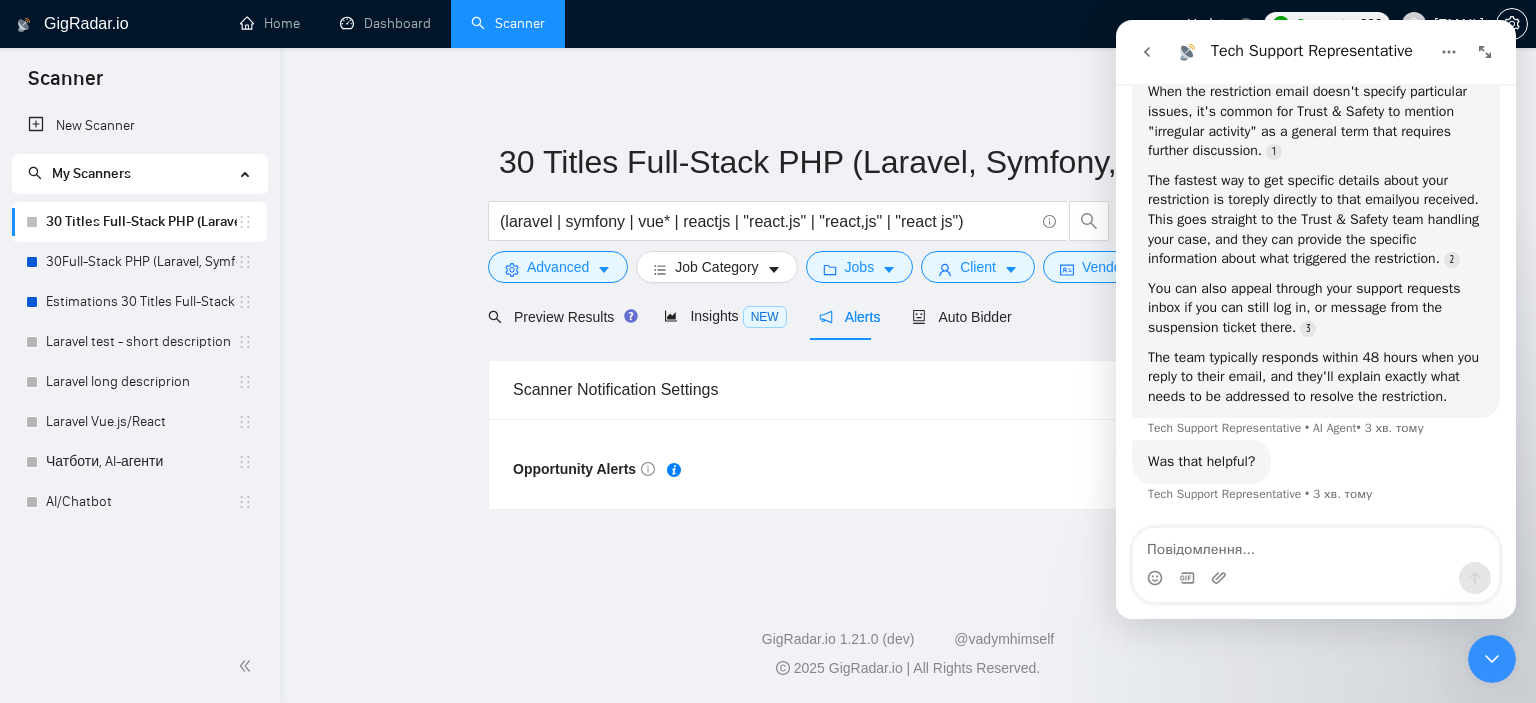 click at bounding box center [1316, 578] 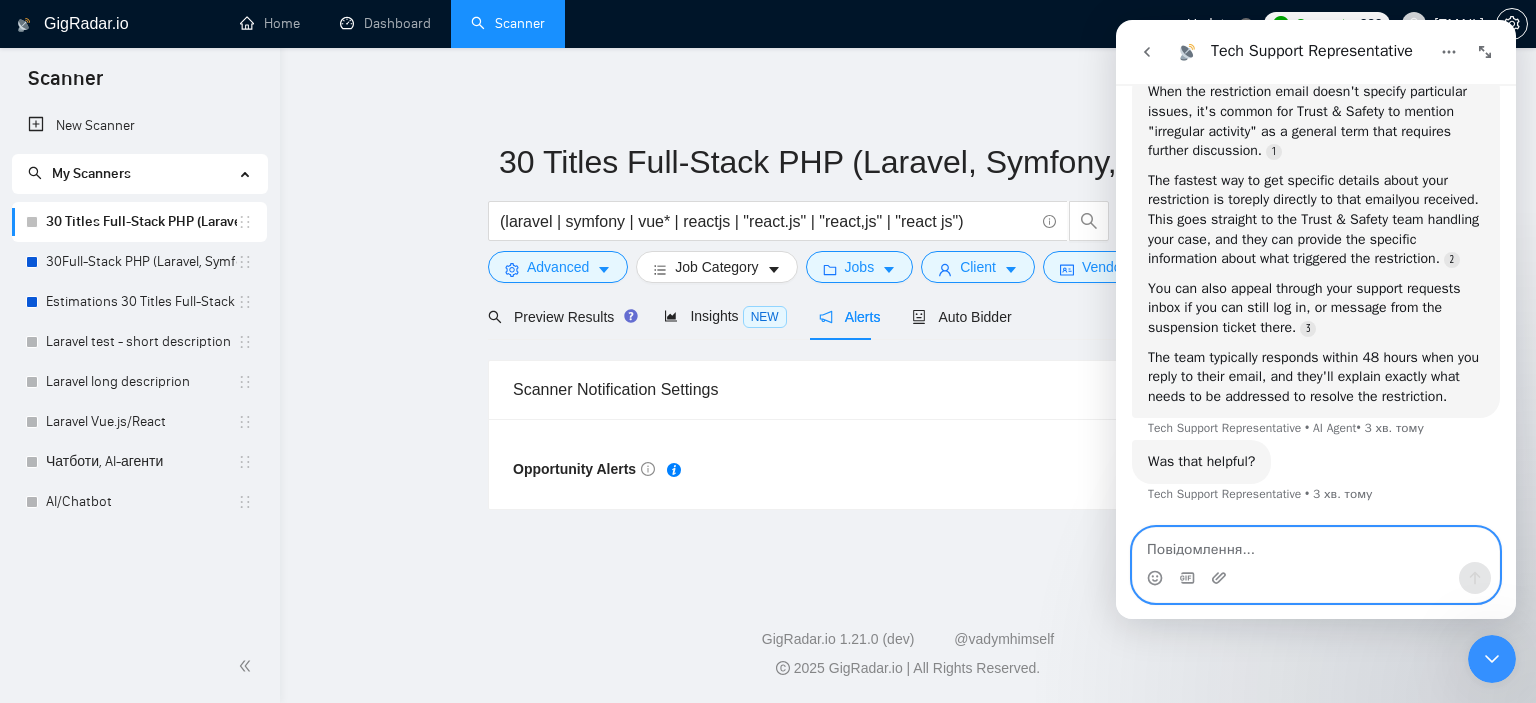 click at bounding box center [1316, 545] 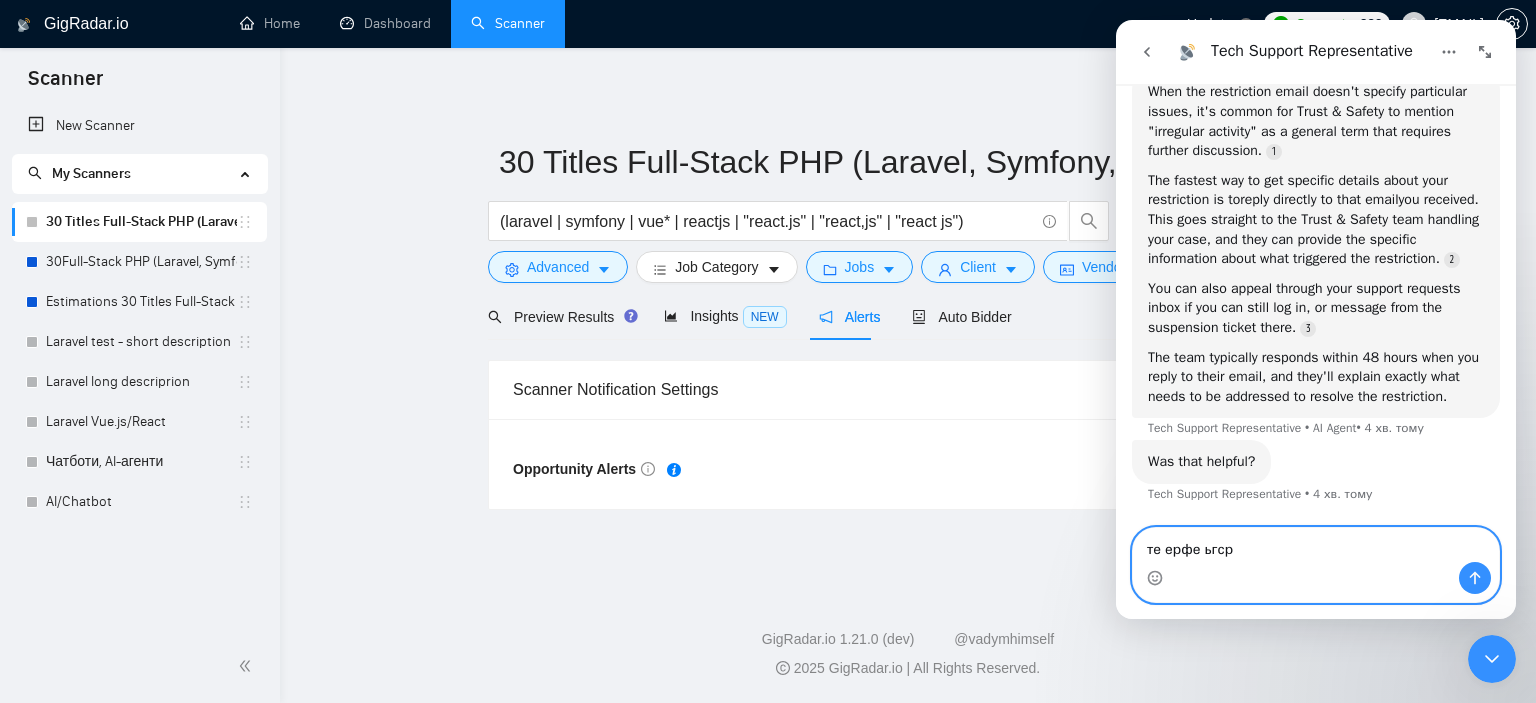 type on "те ерфе ьгср" 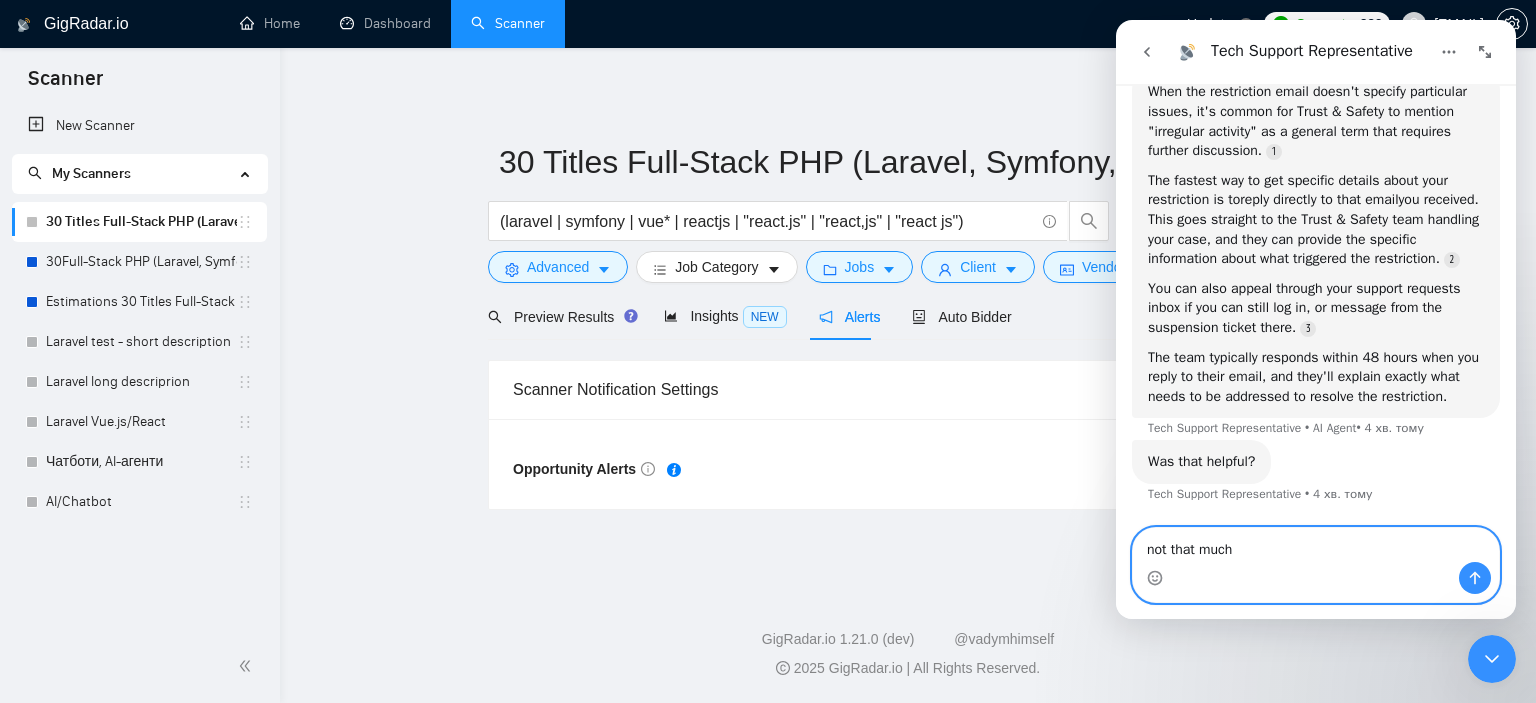 type on "not that much" 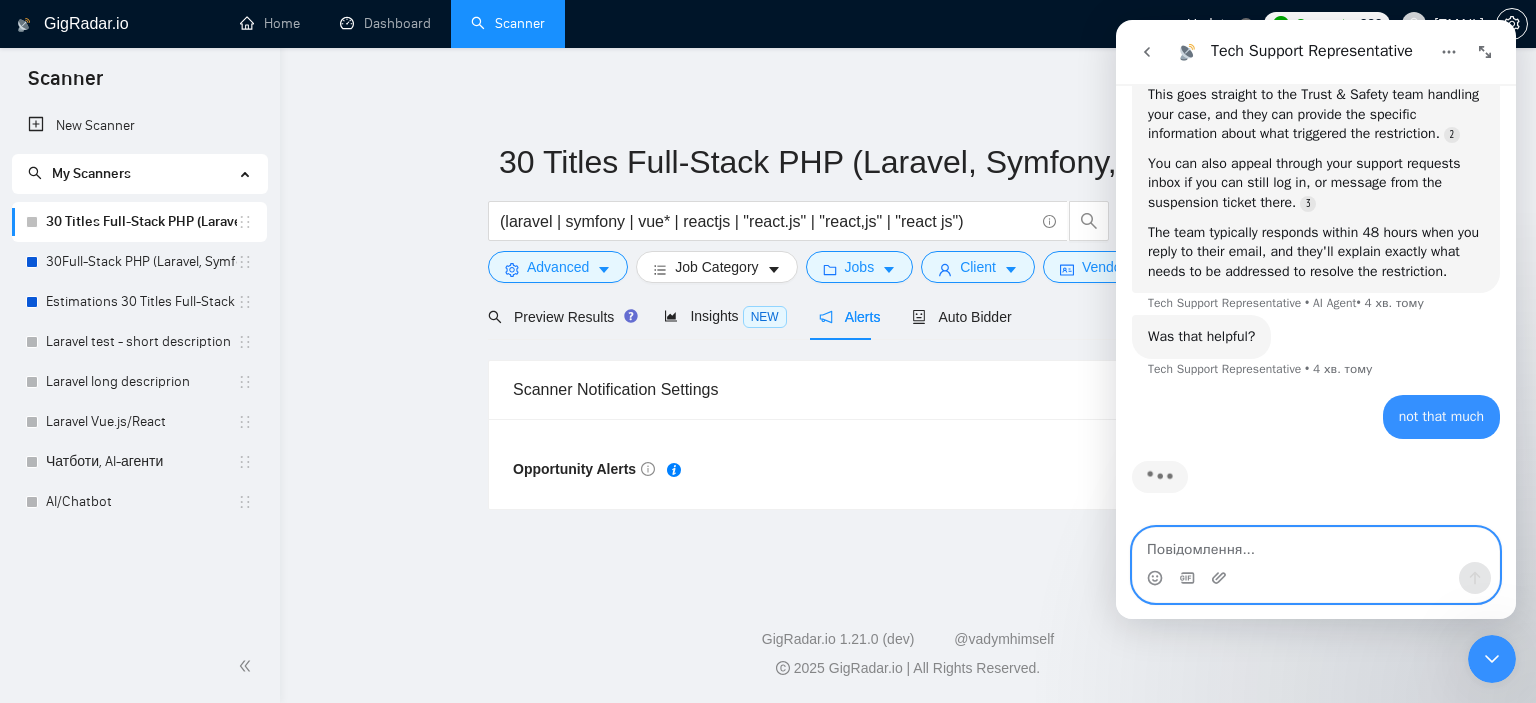 scroll, scrollTop: 1254, scrollLeft: 0, axis: vertical 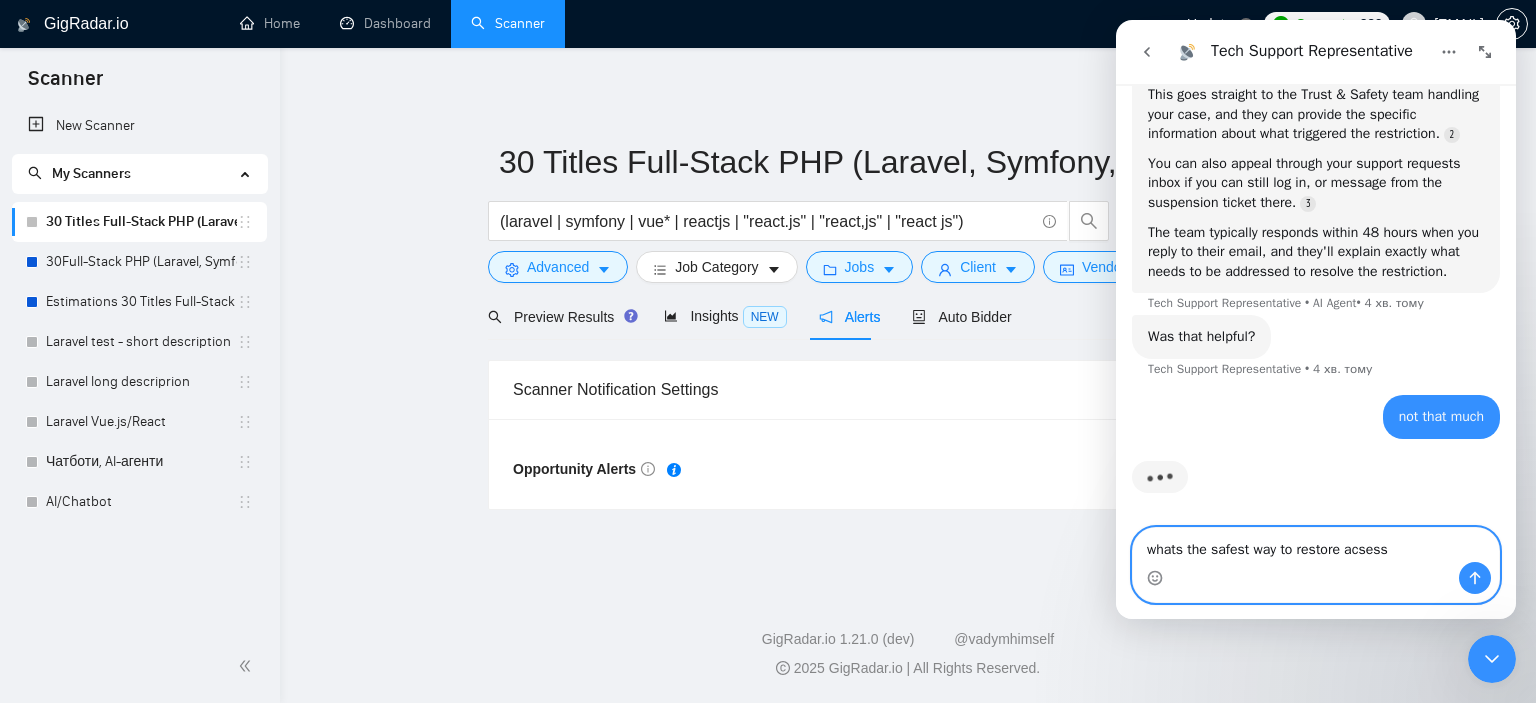 type on "whats the safest way to restore acsess&" 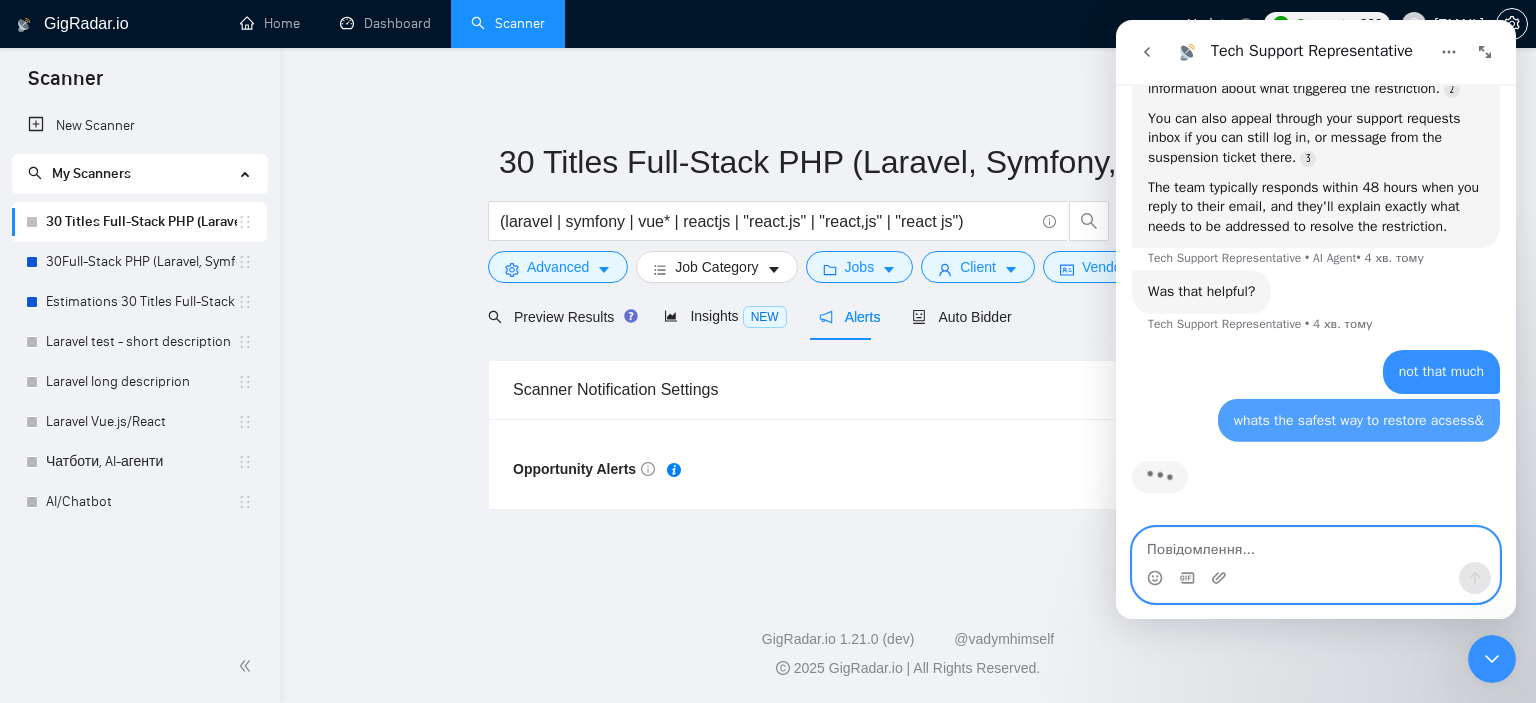 scroll, scrollTop: 1300, scrollLeft: 0, axis: vertical 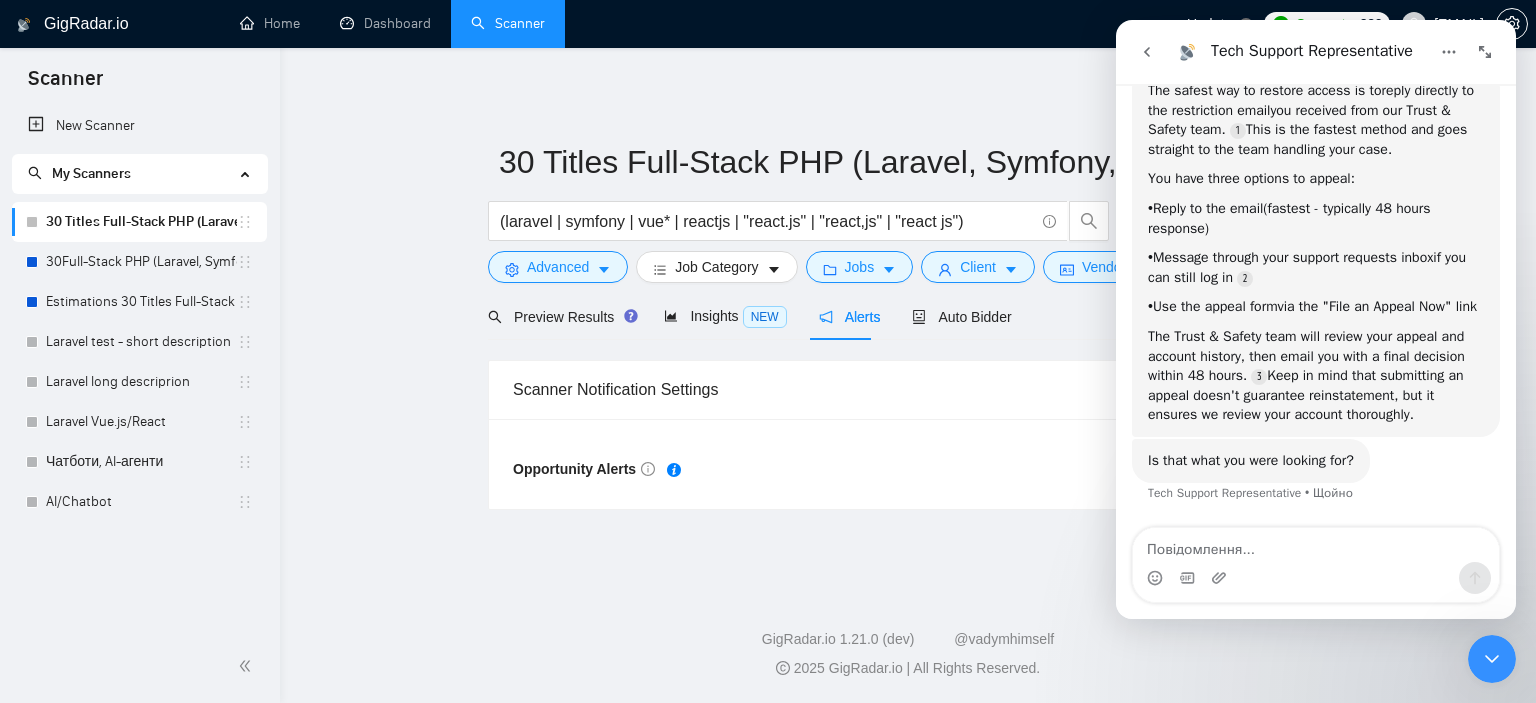 drag, startPoint x: 1148, startPoint y: 115, endPoint x: 1164, endPoint y: 115, distance: 16 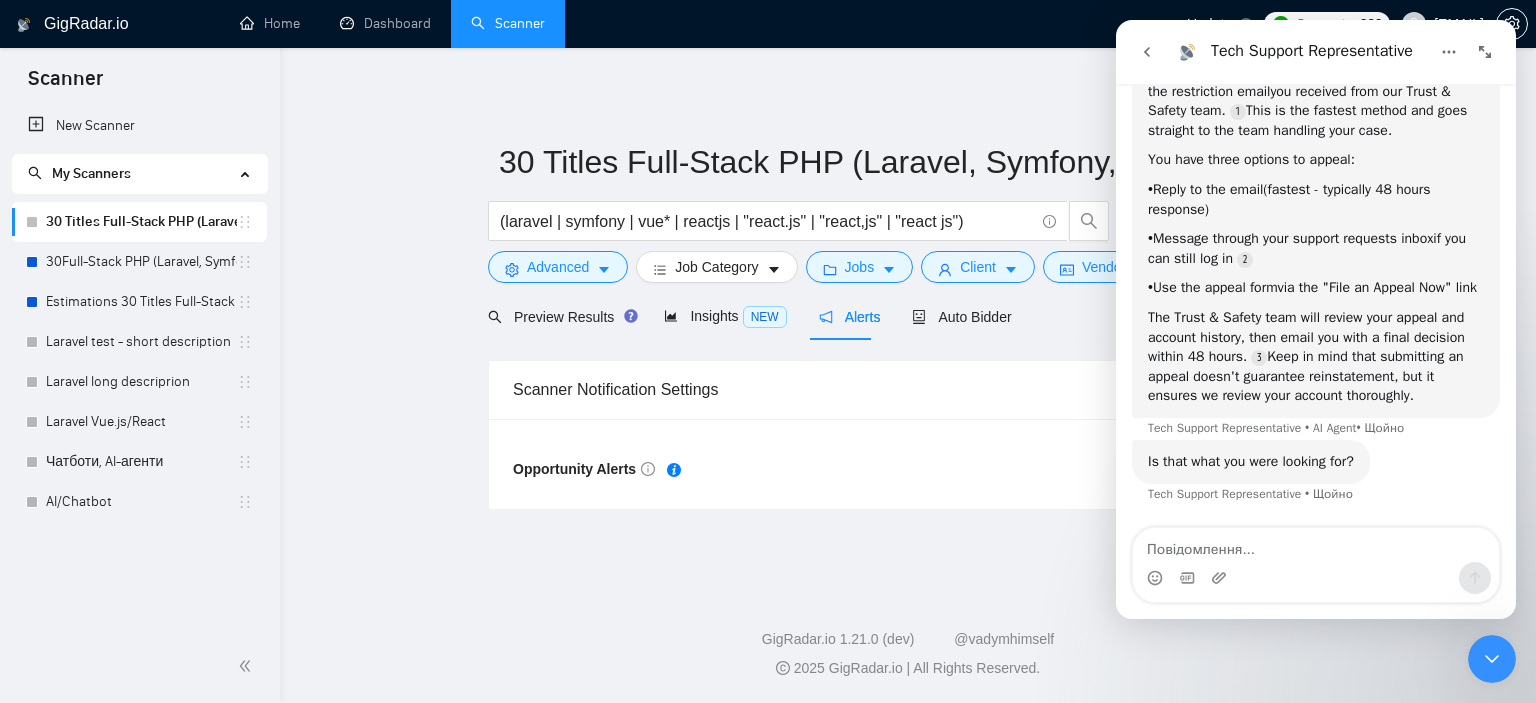 scroll, scrollTop: 3, scrollLeft: 0, axis: vertical 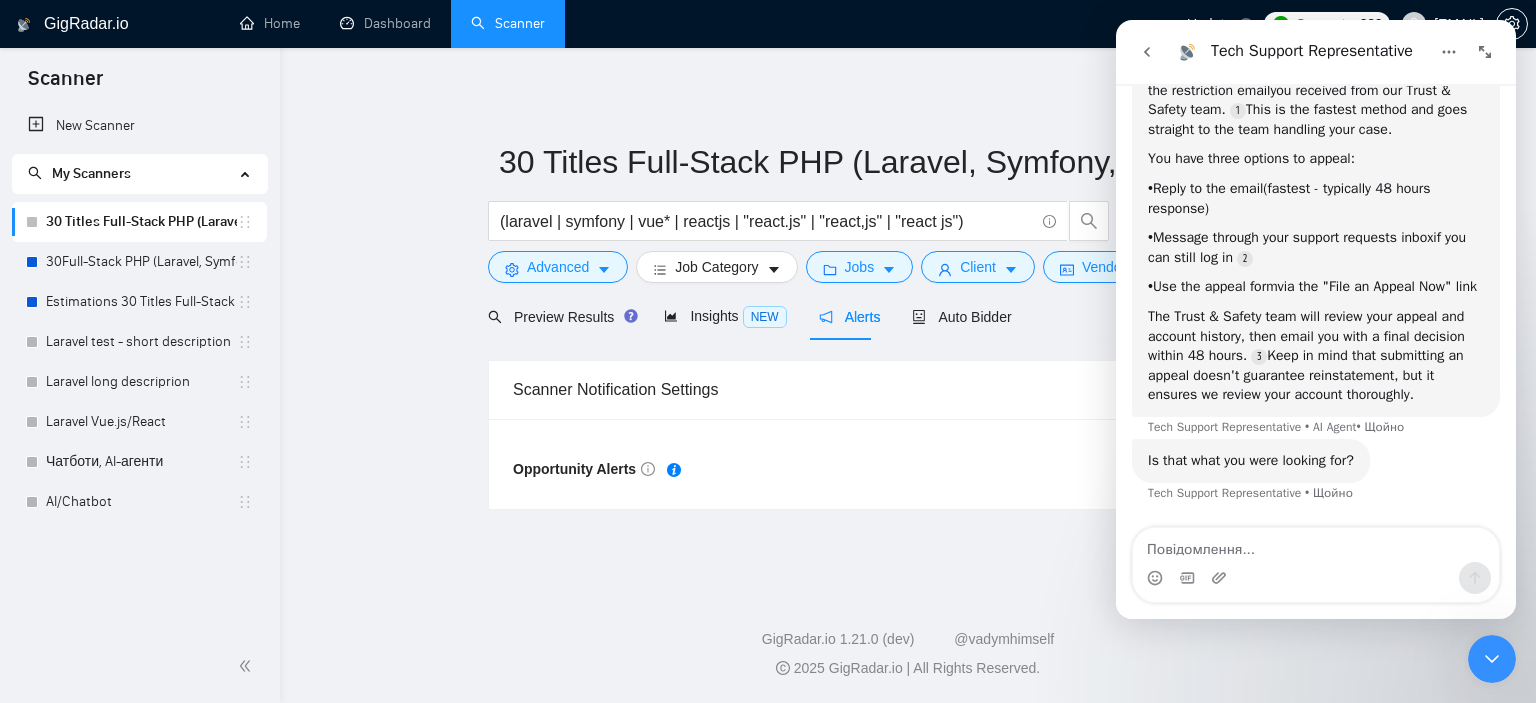 click on "The safest way to restore access is to  reply directly to the restriction email  you received from our Trust & Safety team.  This is the fastest method and goes straight to the team handling your case." at bounding box center [1316, 100] 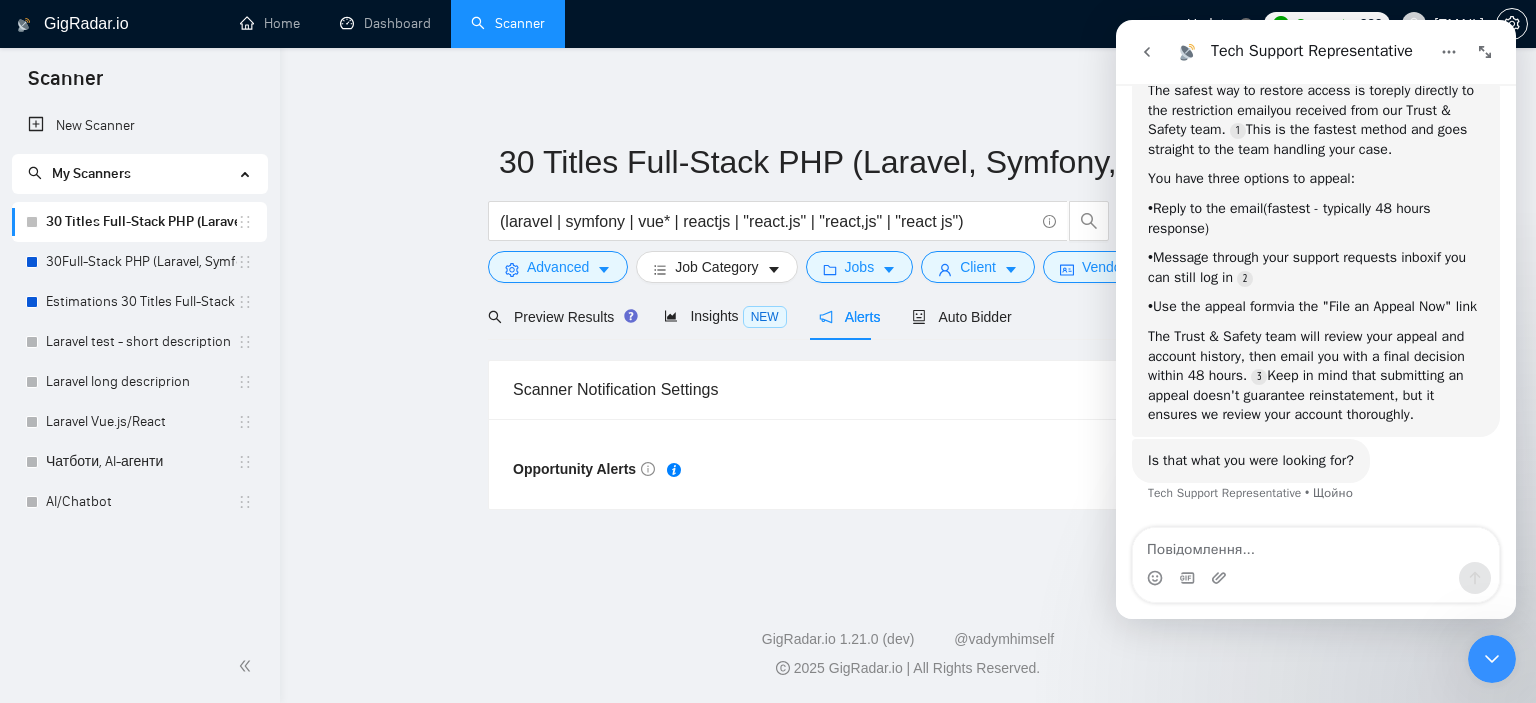 drag, startPoint x: 1148, startPoint y: 115, endPoint x: 1186, endPoint y: 110, distance: 38.327538 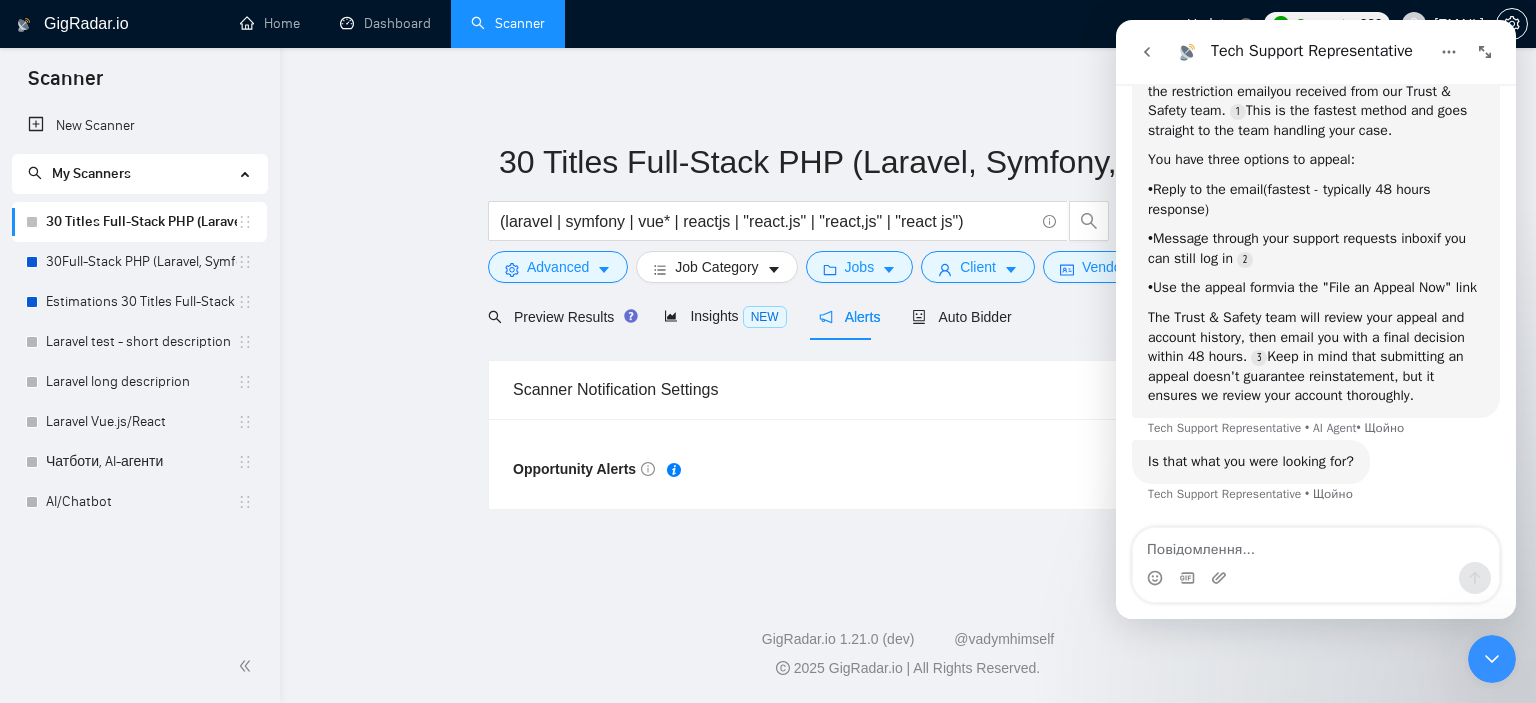 scroll, scrollTop: 3, scrollLeft: 0, axis: vertical 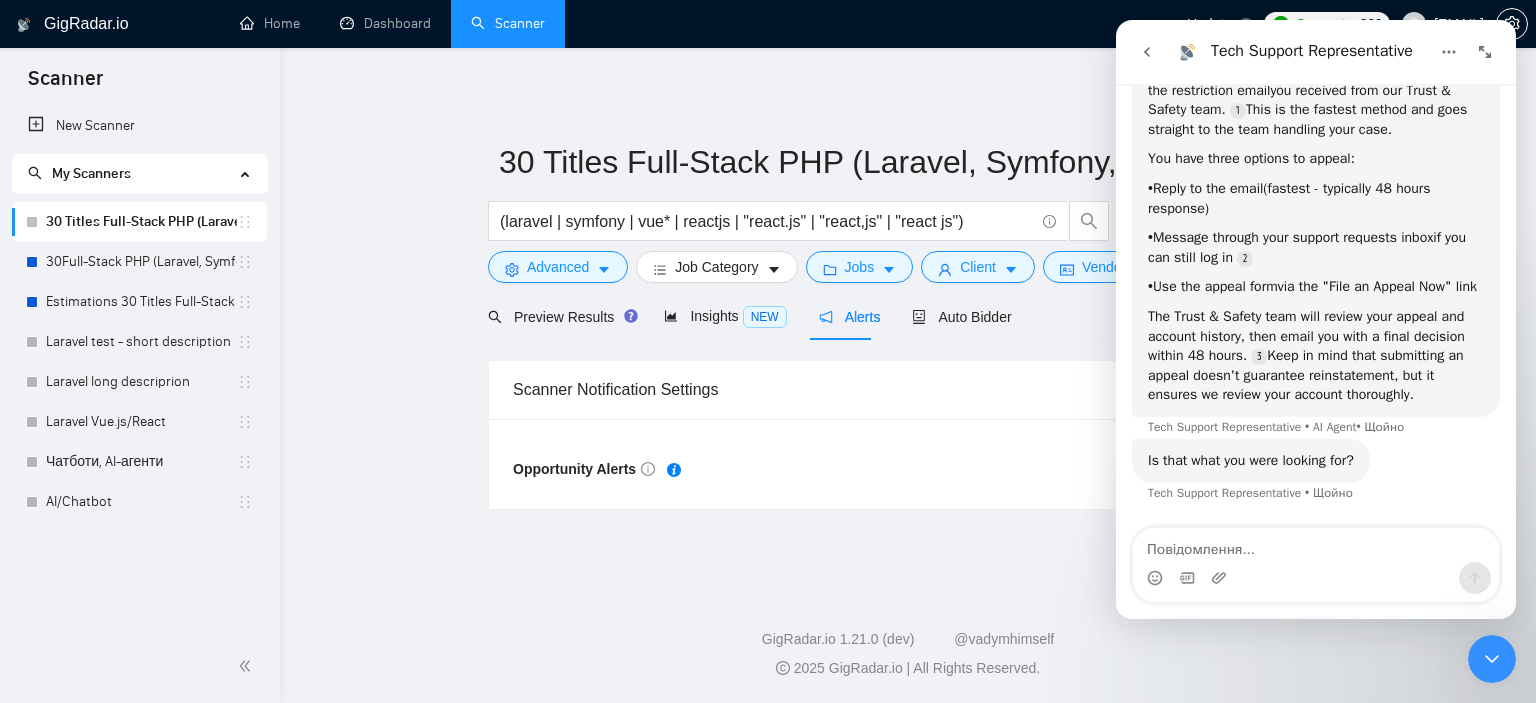 drag, startPoint x: 1428, startPoint y: 461, endPoint x: 1148, endPoint y: 110, distance: 449 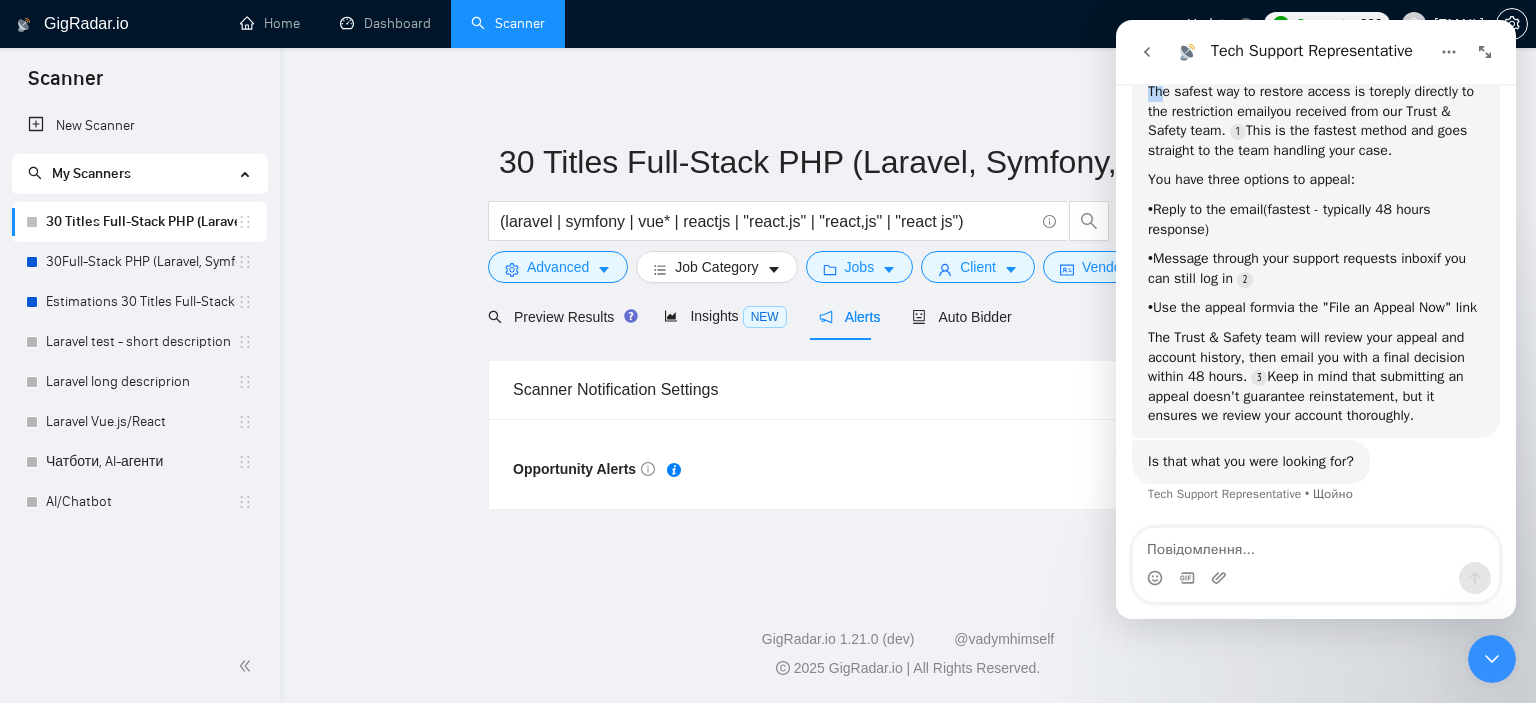 scroll, scrollTop: 3, scrollLeft: 0, axis: vertical 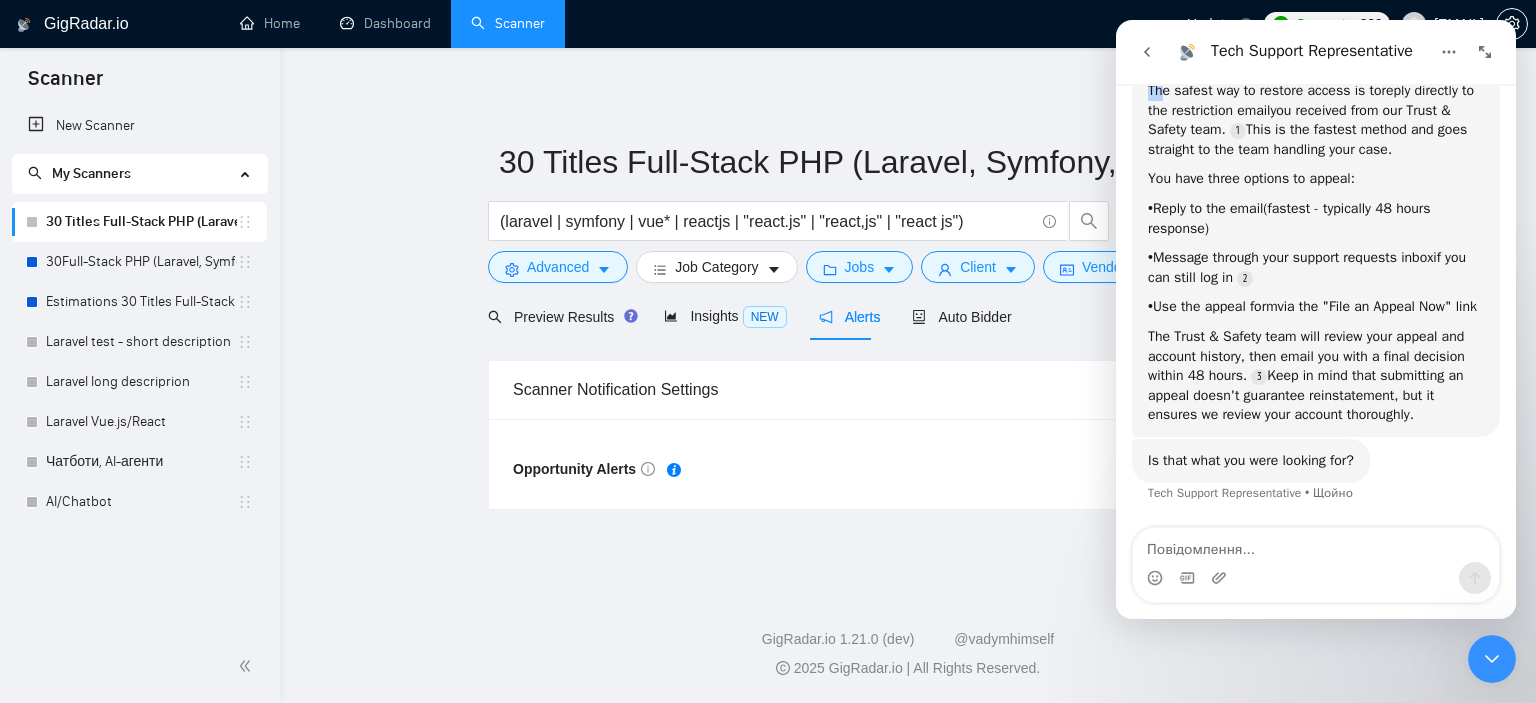 click on "•  Reply to the email  (fastest - typically 48 hours response)" at bounding box center [1316, 218] 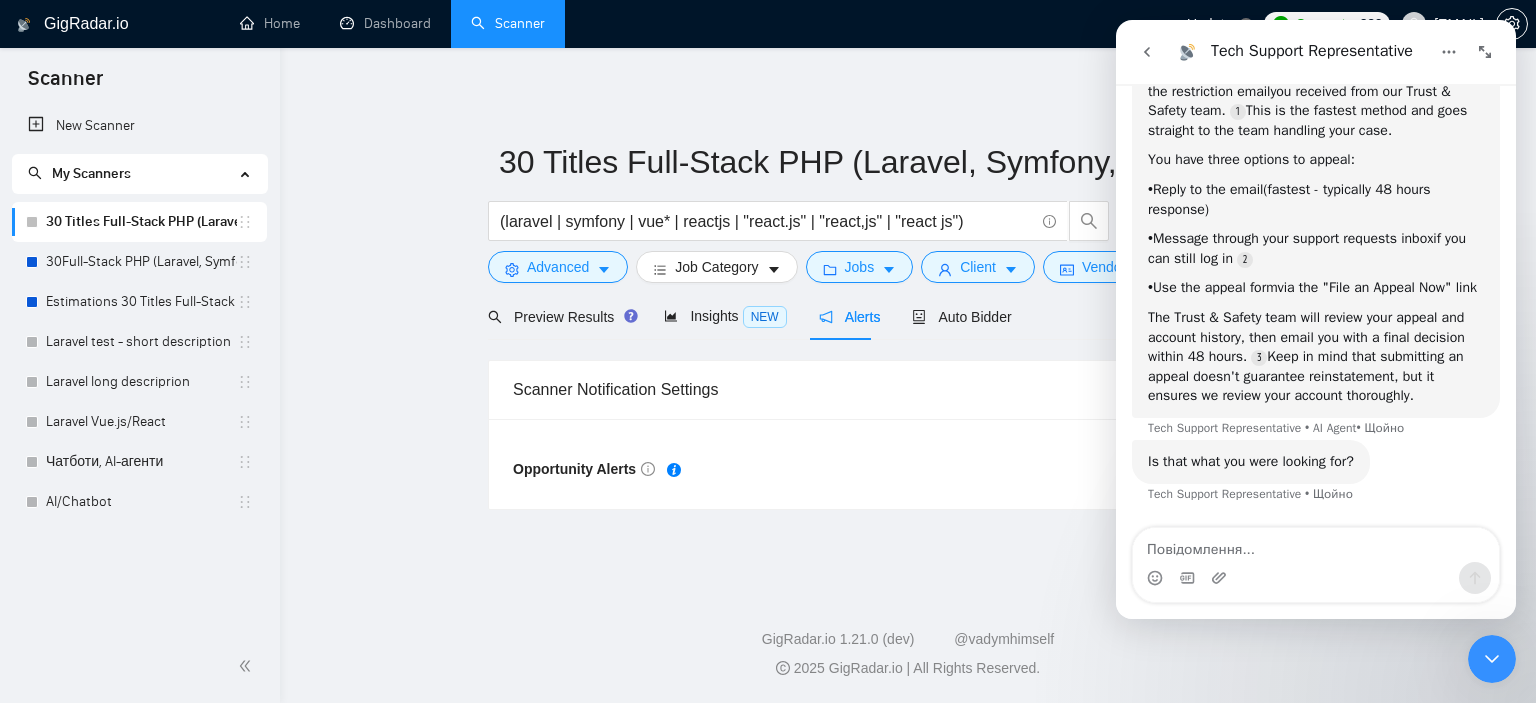 scroll, scrollTop: 3, scrollLeft: 0, axis: vertical 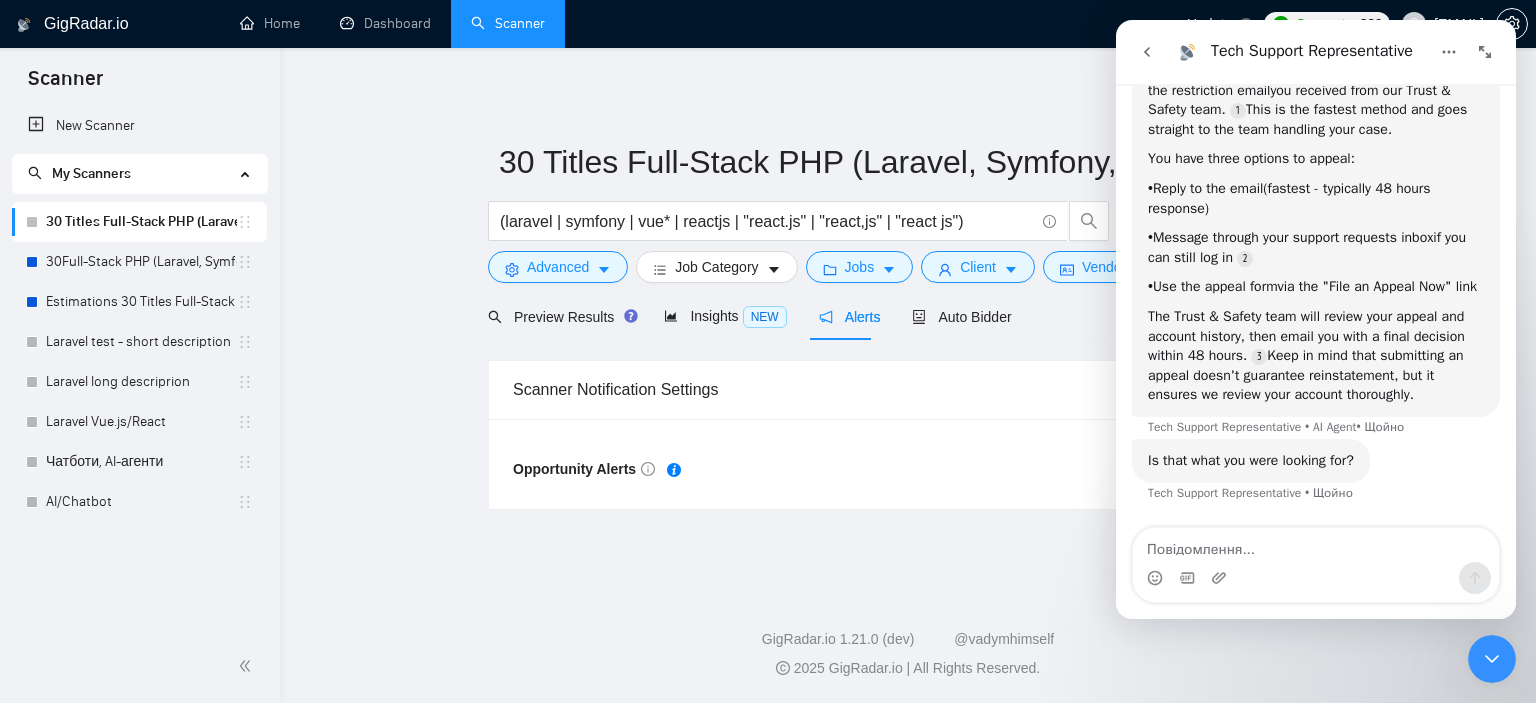 click on "The Trust & Safety team will review your appeal and account history, then email you with a final decision within 48 hours. Keep in mind that submitting an appeal doesn't guarantee reinstatement, but it ensures we review your account thoroughly." at bounding box center (1316, 356) 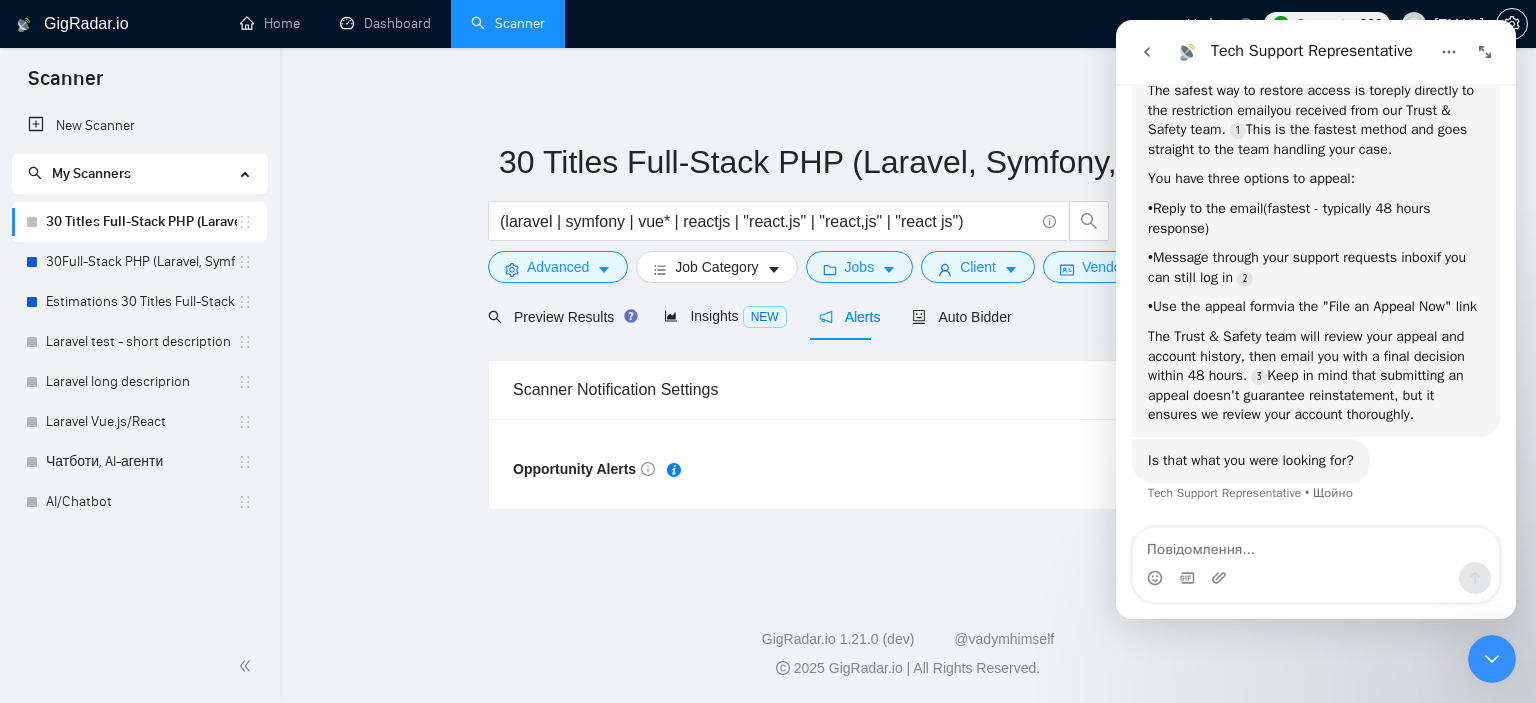 scroll, scrollTop: 1692, scrollLeft: 0, axis: vertical 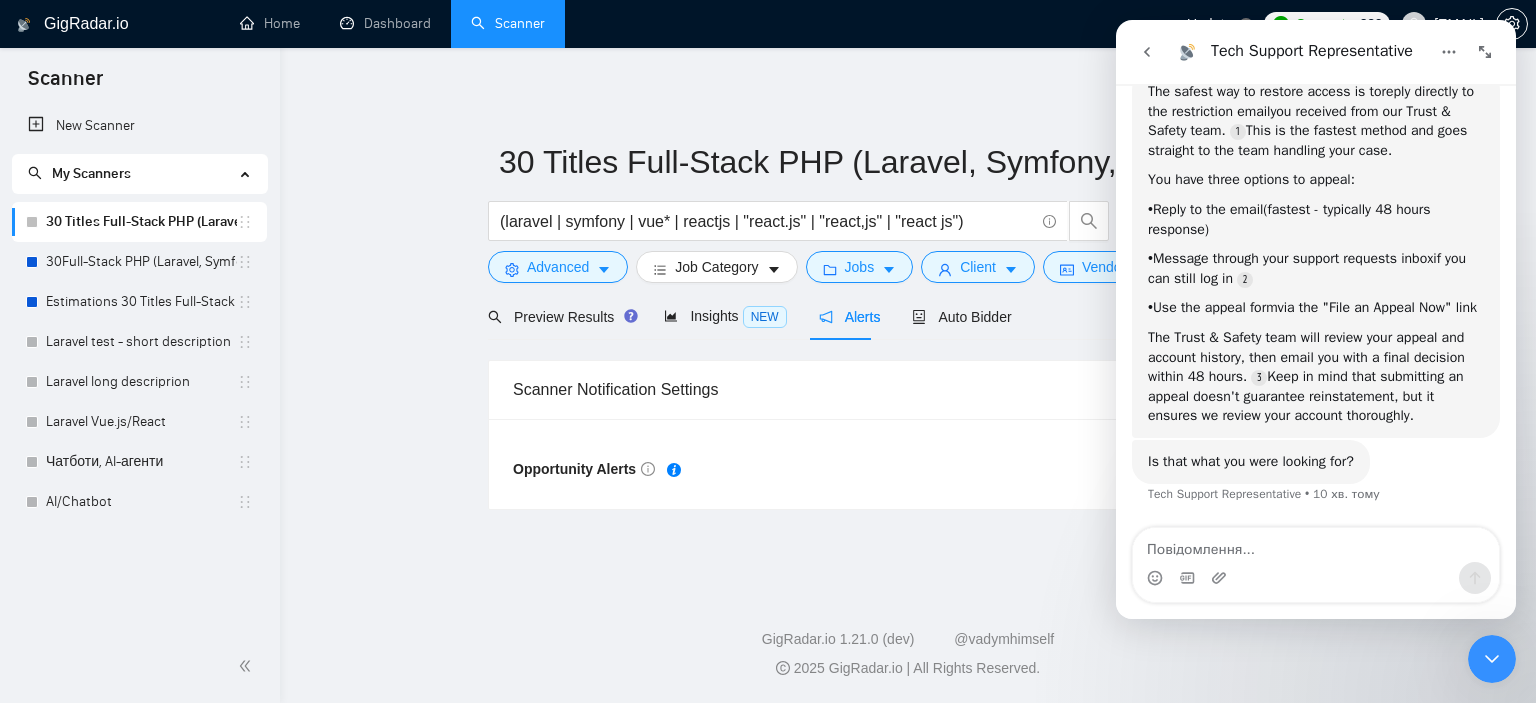 click on "30 Titles Full-Stack PHP (Laravel, Symfony, Vue, React) (laravel | symfony | vue* | reactjs | "react.js" | "react,js" | "react js") Save Advanced   Job Category   Jobs   Client   Vendor   Reset All Preview Results Insights NEW Alerts Auto Bidder Scanner Notification Settings Opportunity Alerts OFF" at bounding box center (908, 314) 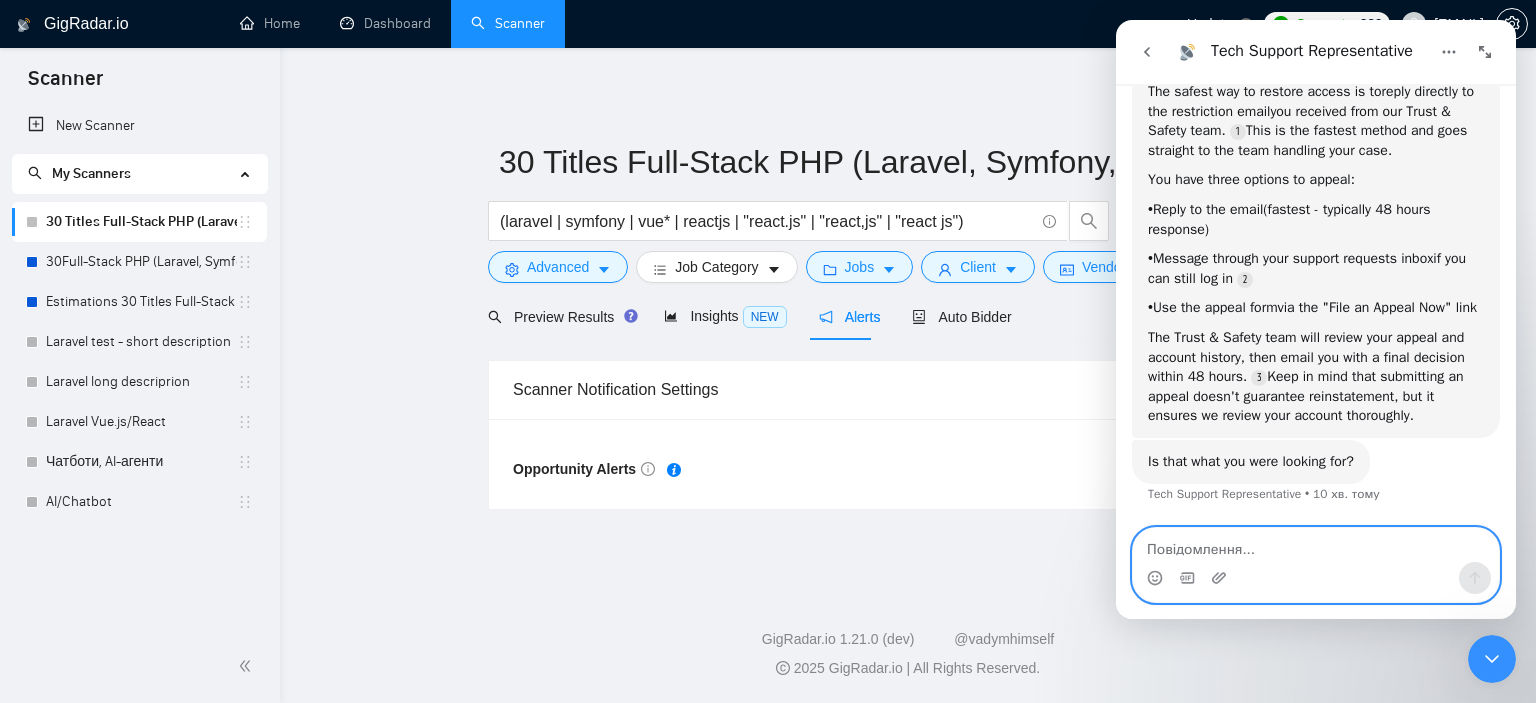click at bounding box center [1316, 545] 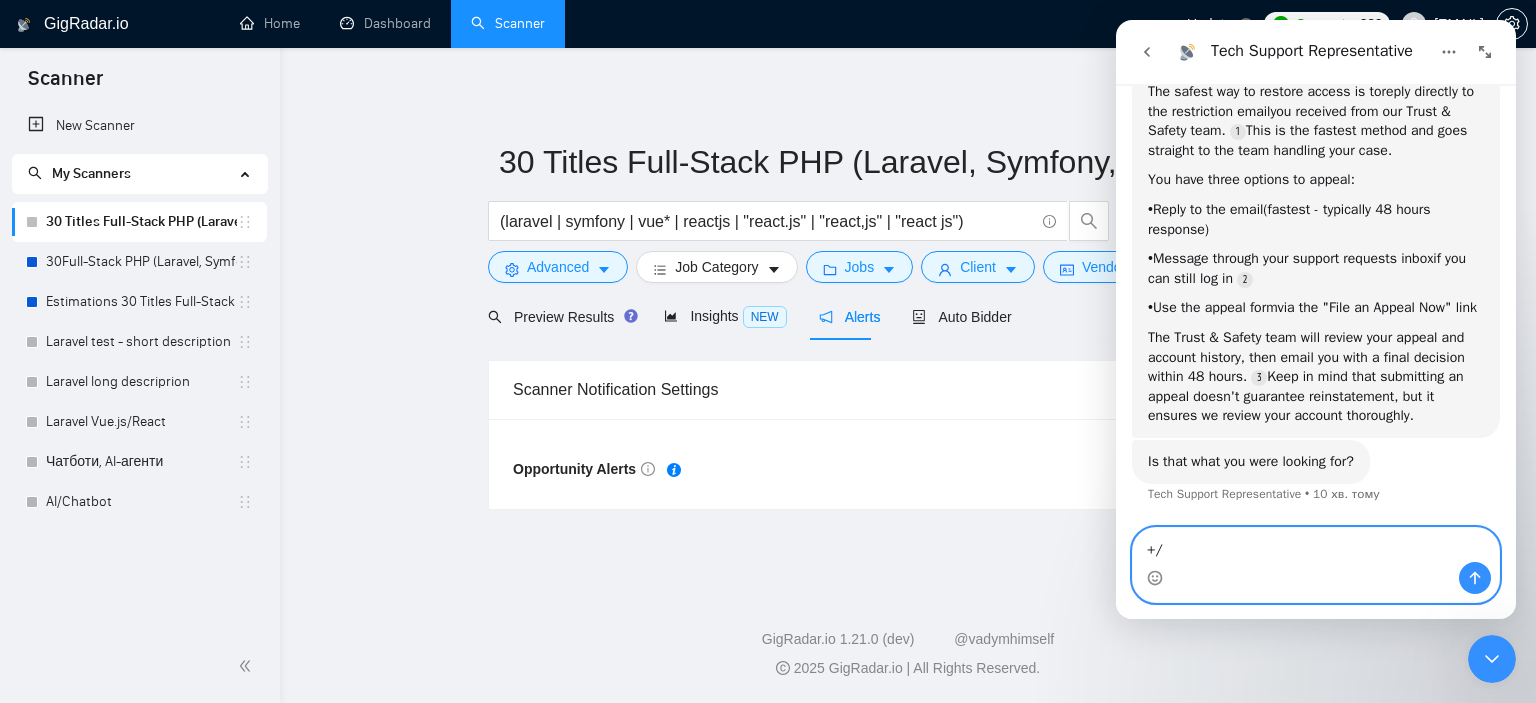type on "+/-" 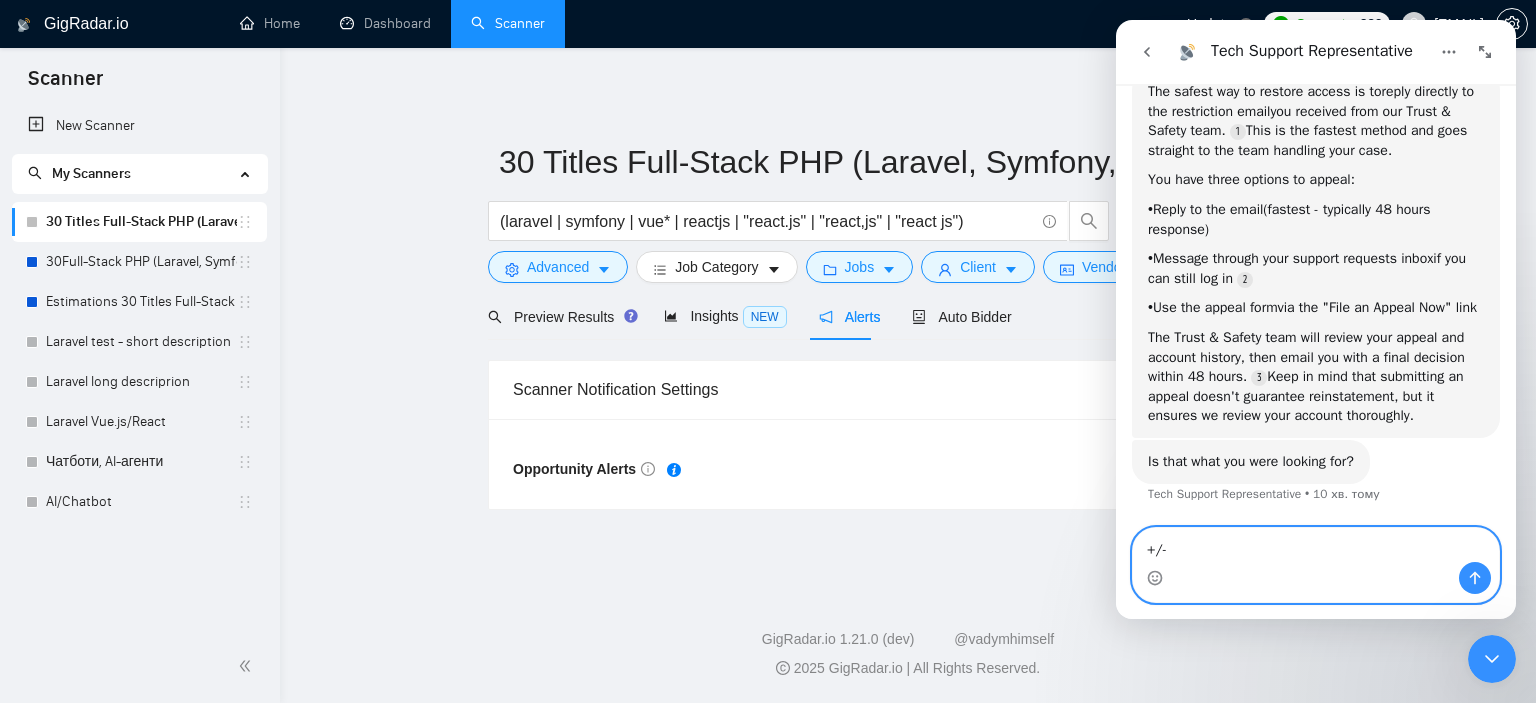 type 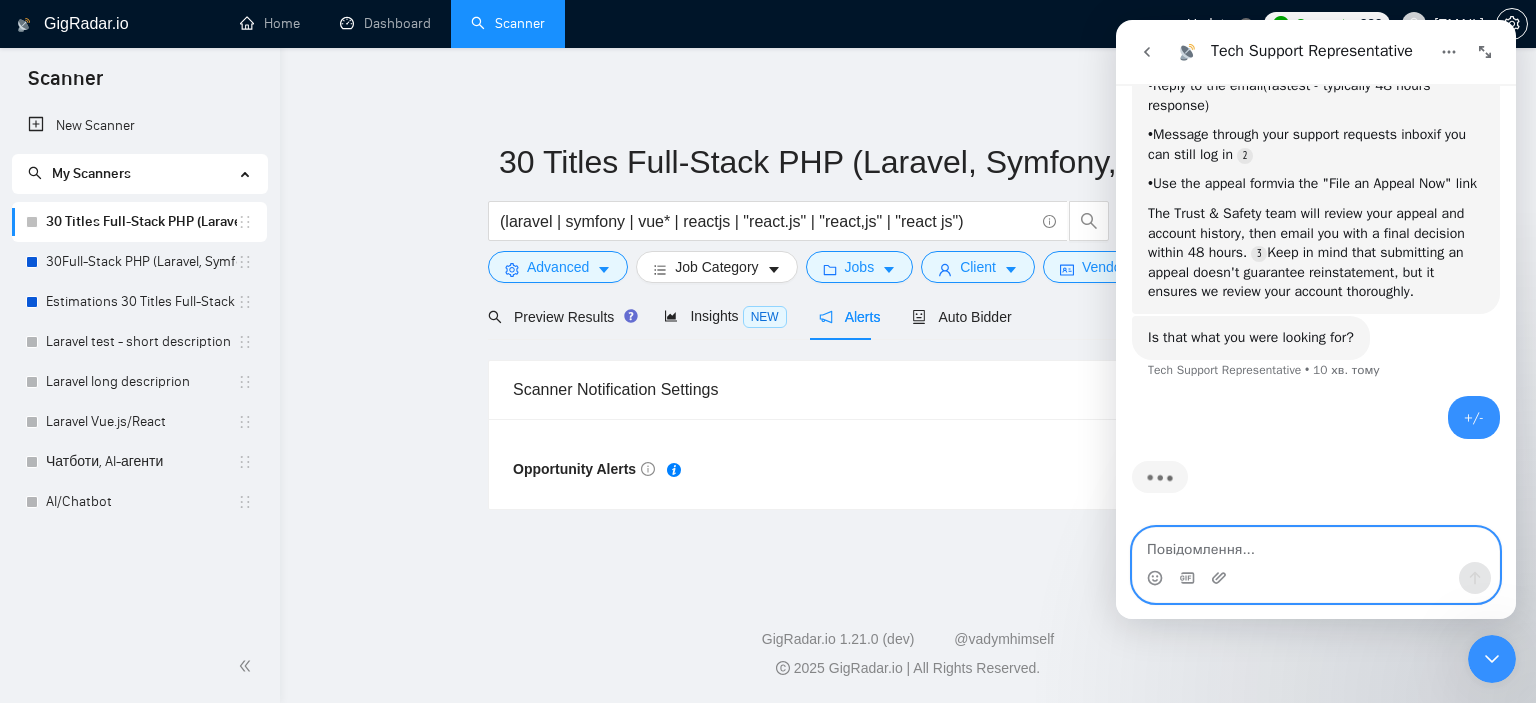 scroll, scrollTop: 1808, scrollLeft: 0, axis: vertical 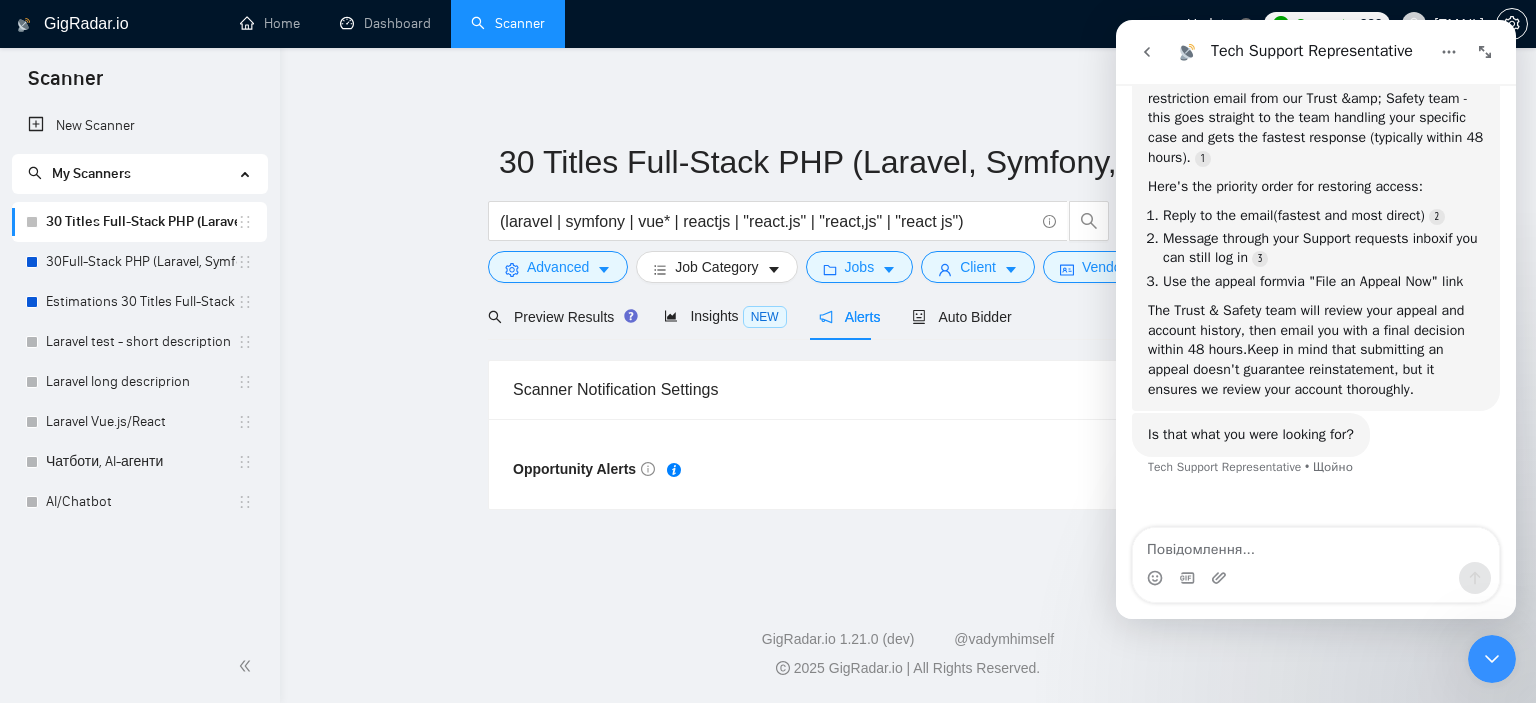 click on "OFF" at bounding box center [1105, 468] 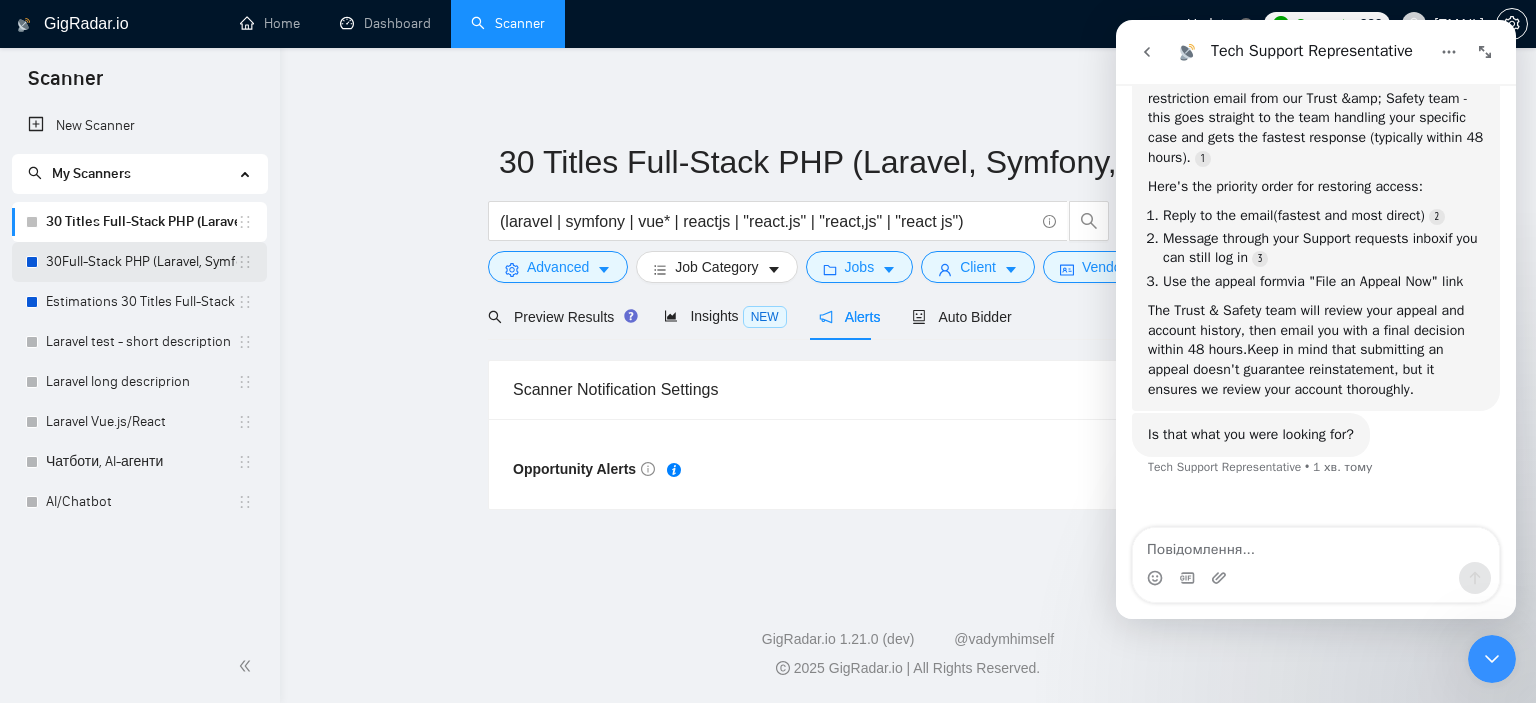 click on "30Full-Stack PHP (Laravel, Symfony, Vue, React)" at bounding box center (141, 262) 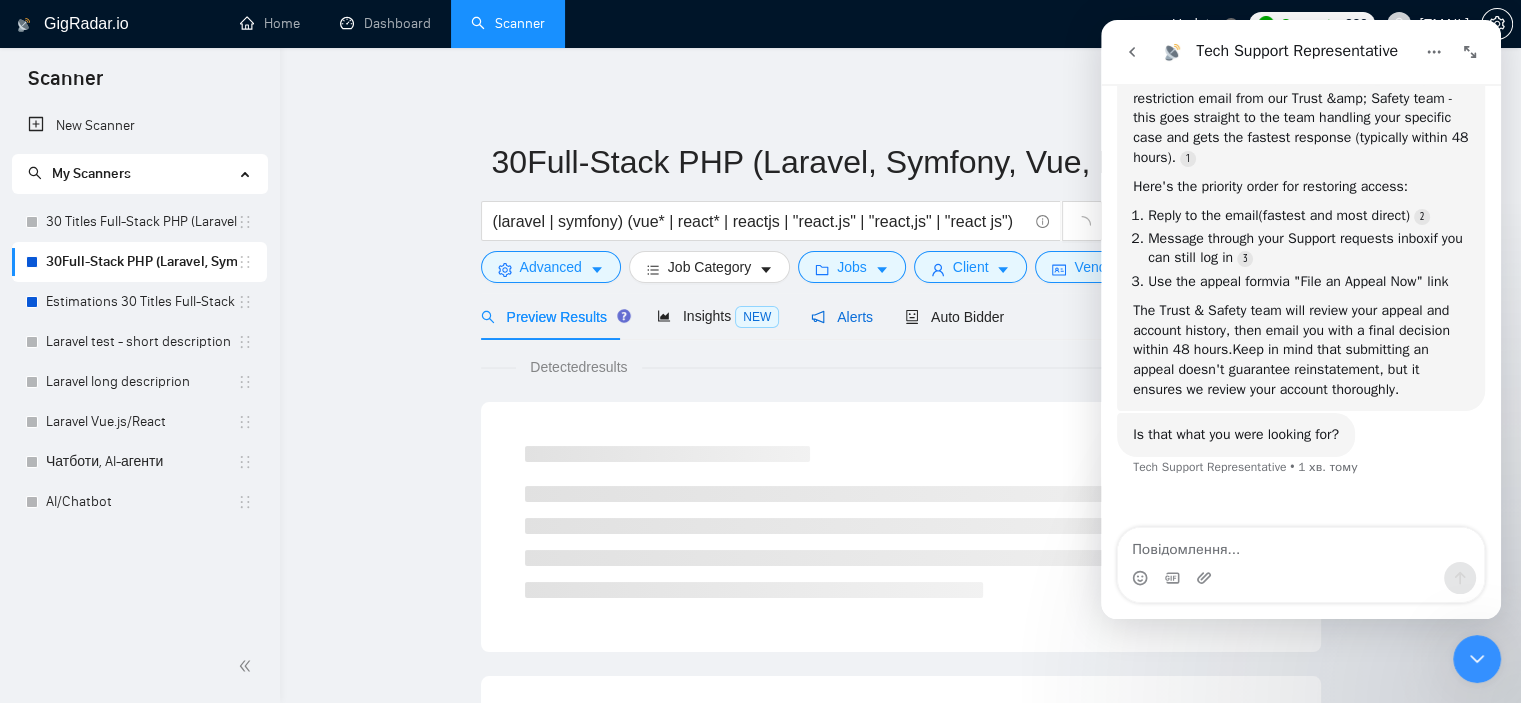 click on "Alerts" at bounding box center (842, 317) 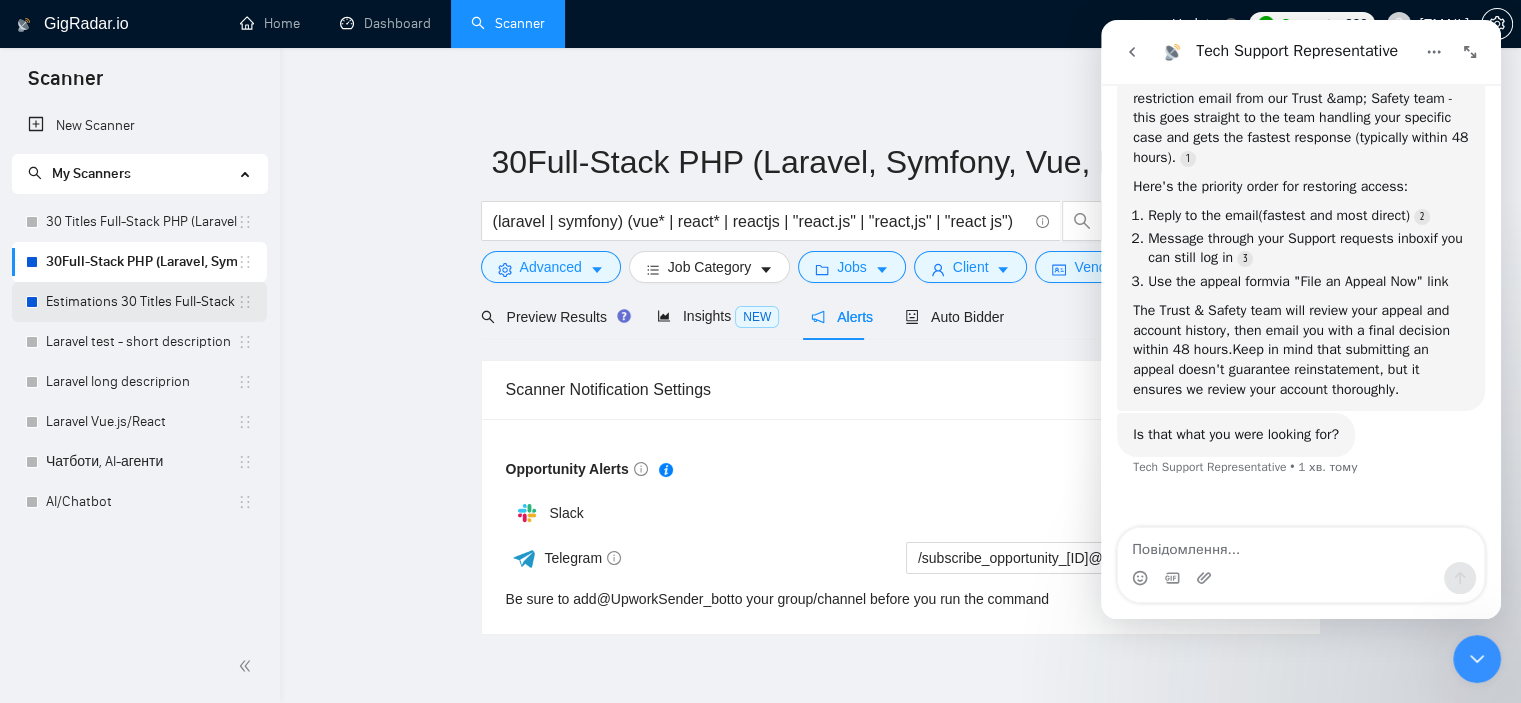 click on "Estimations 30 Titles Full-Stack PHP (Laravel, Symfony, Vue, React)" at bounding box center (141, 302) 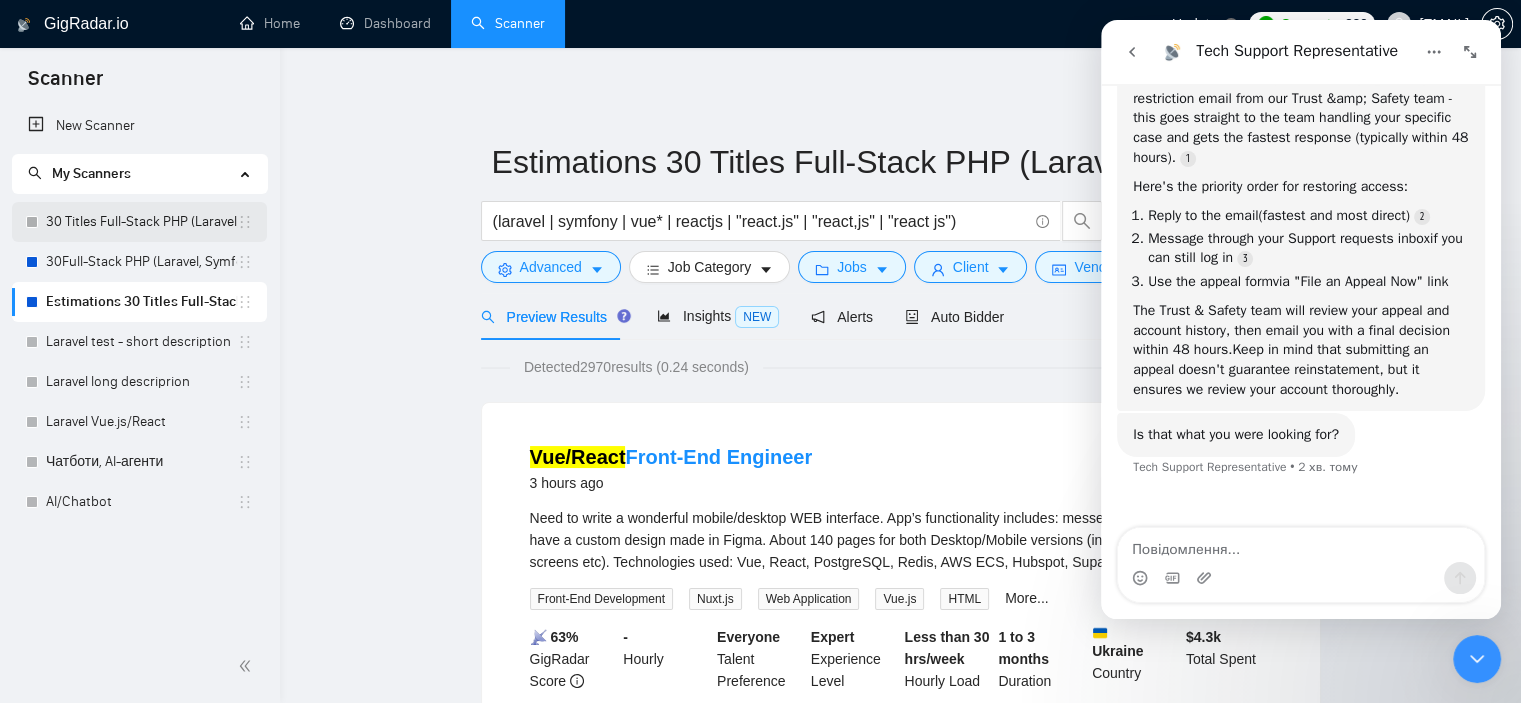 click on "30 Titles Full-Stack PHP (Laravel, Symfony, Vue, React)" at bounding box center (141, 222) 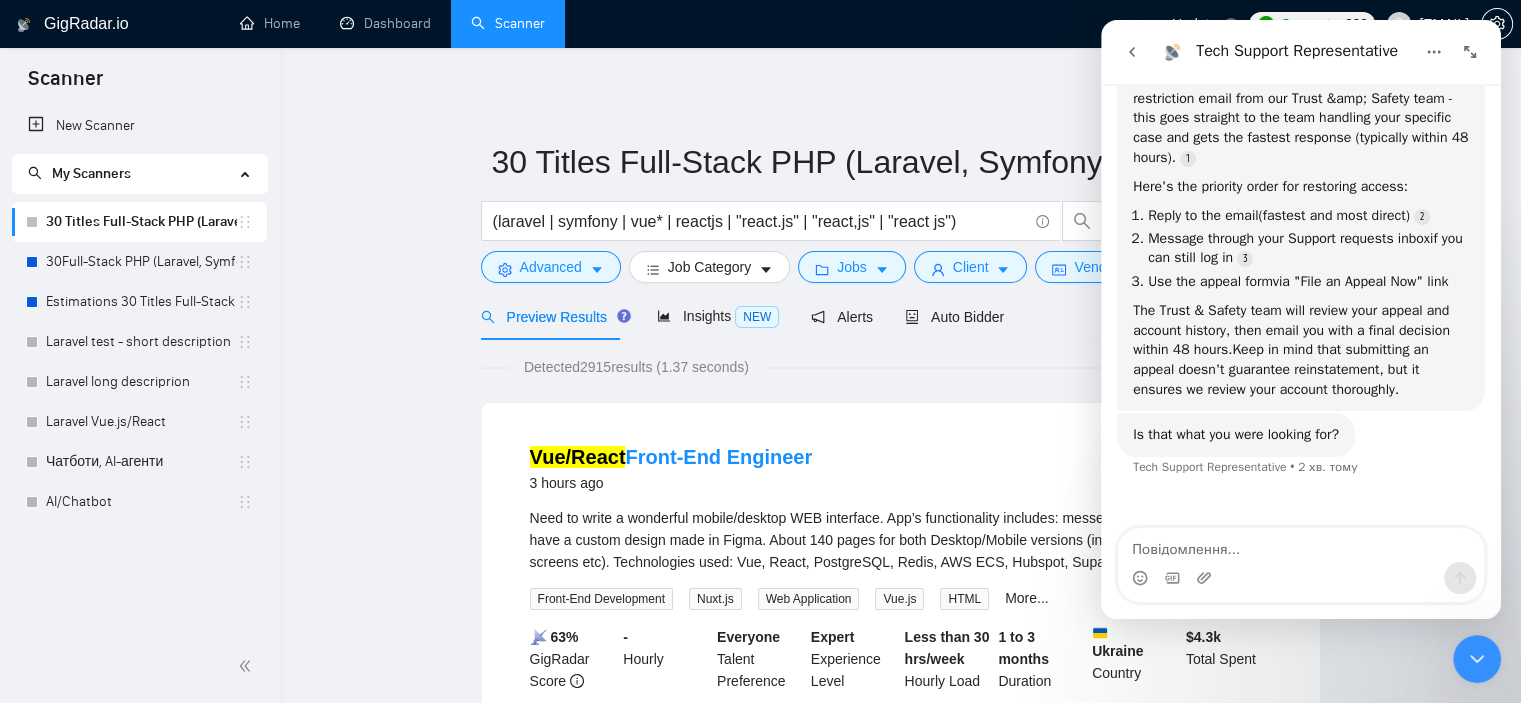 click 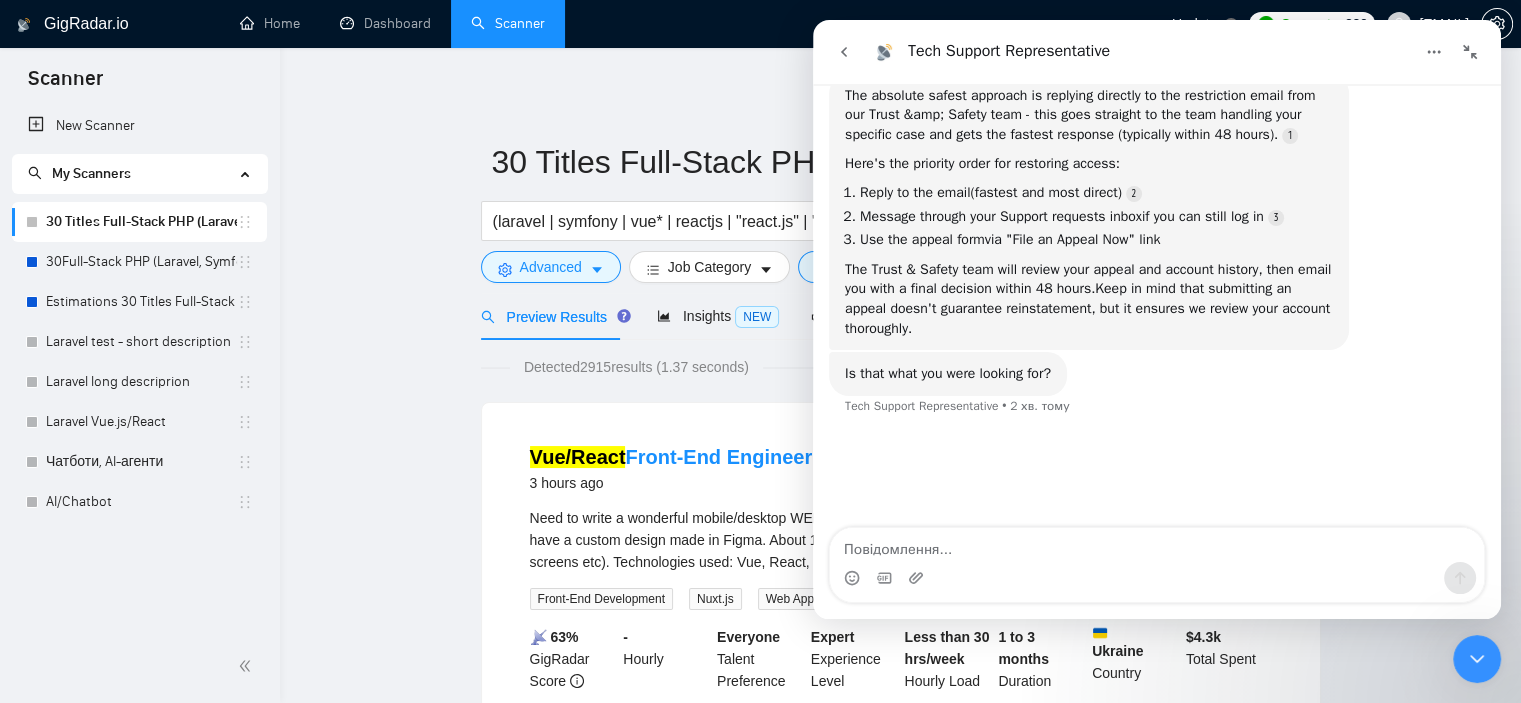 scroll, scrollTop: 1856, scrollLeft: 0, axis: vertical 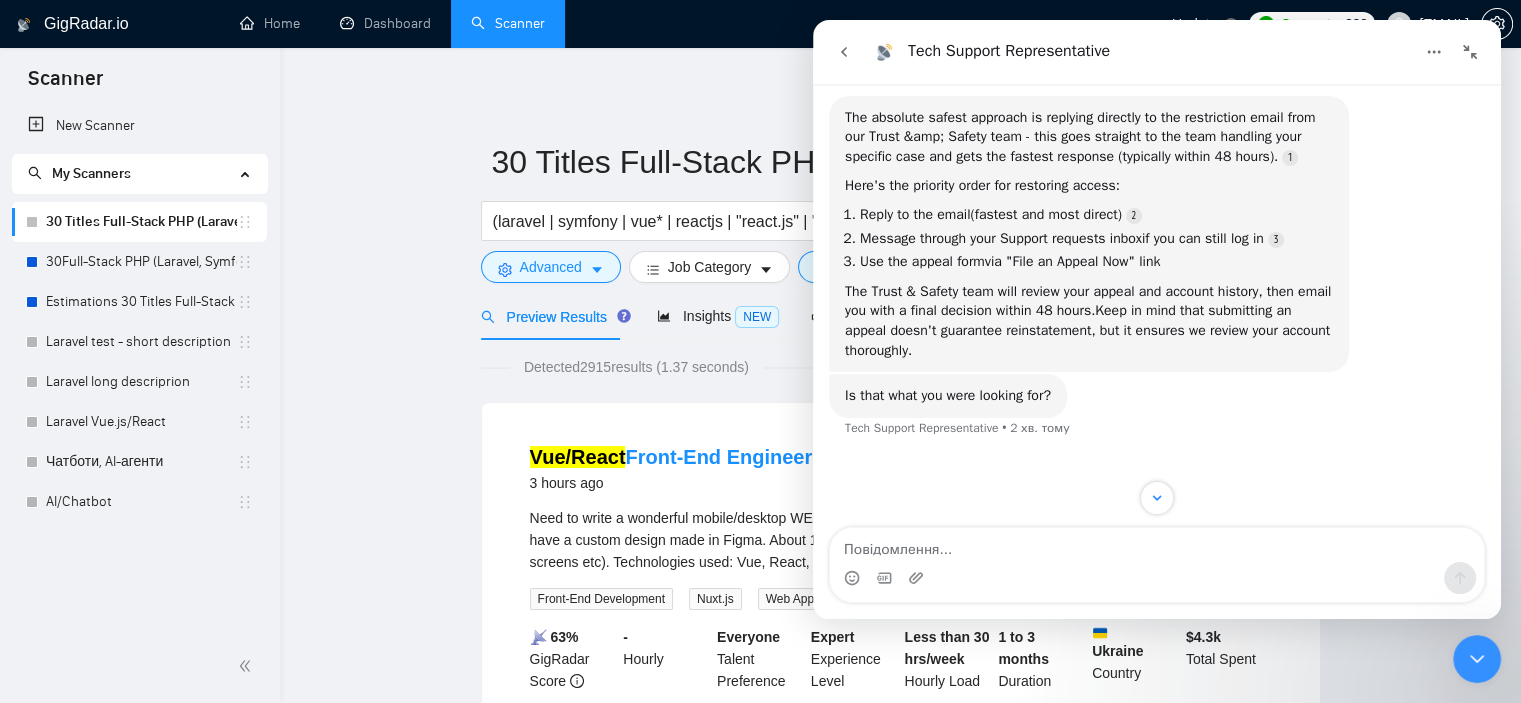 click 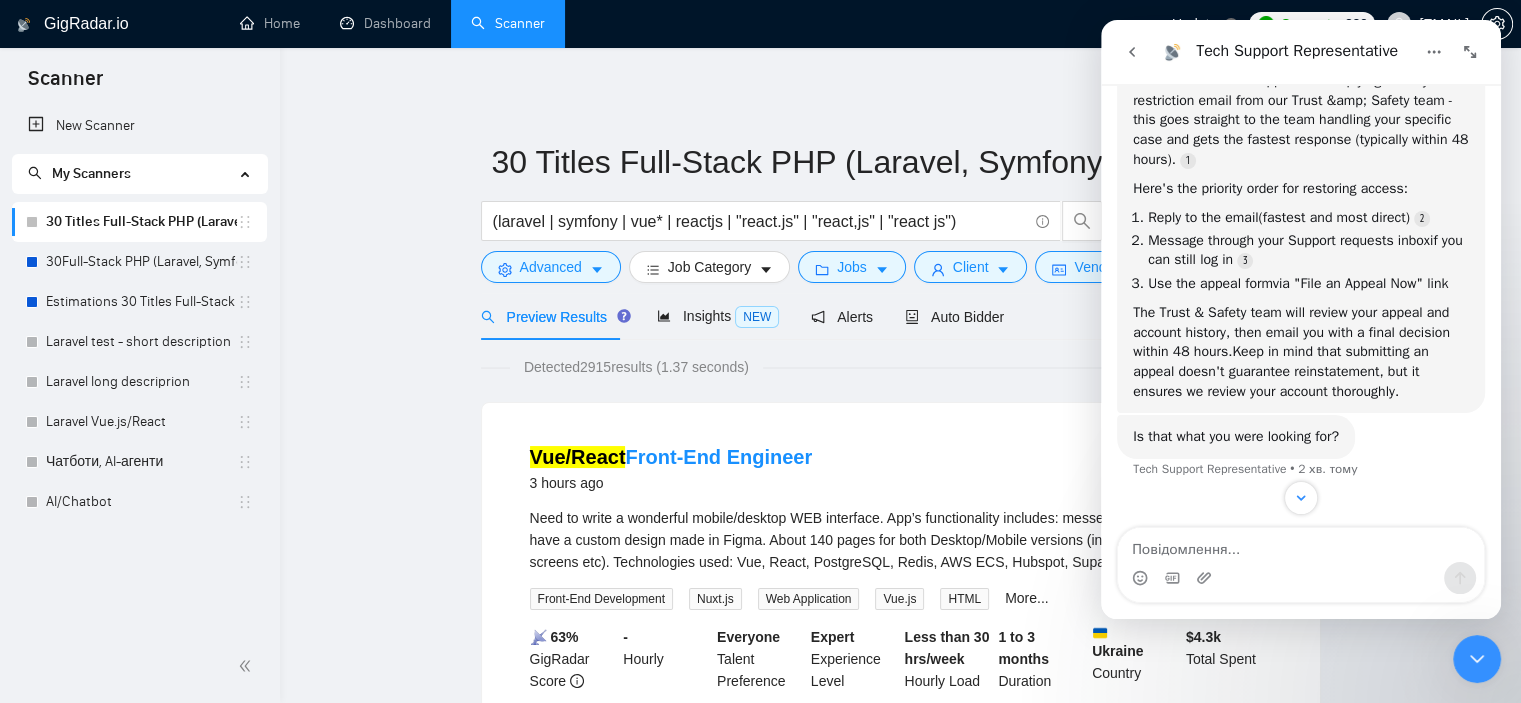 scroll, scrollTop: 2148, scrollLeft: 0, axis: vertical 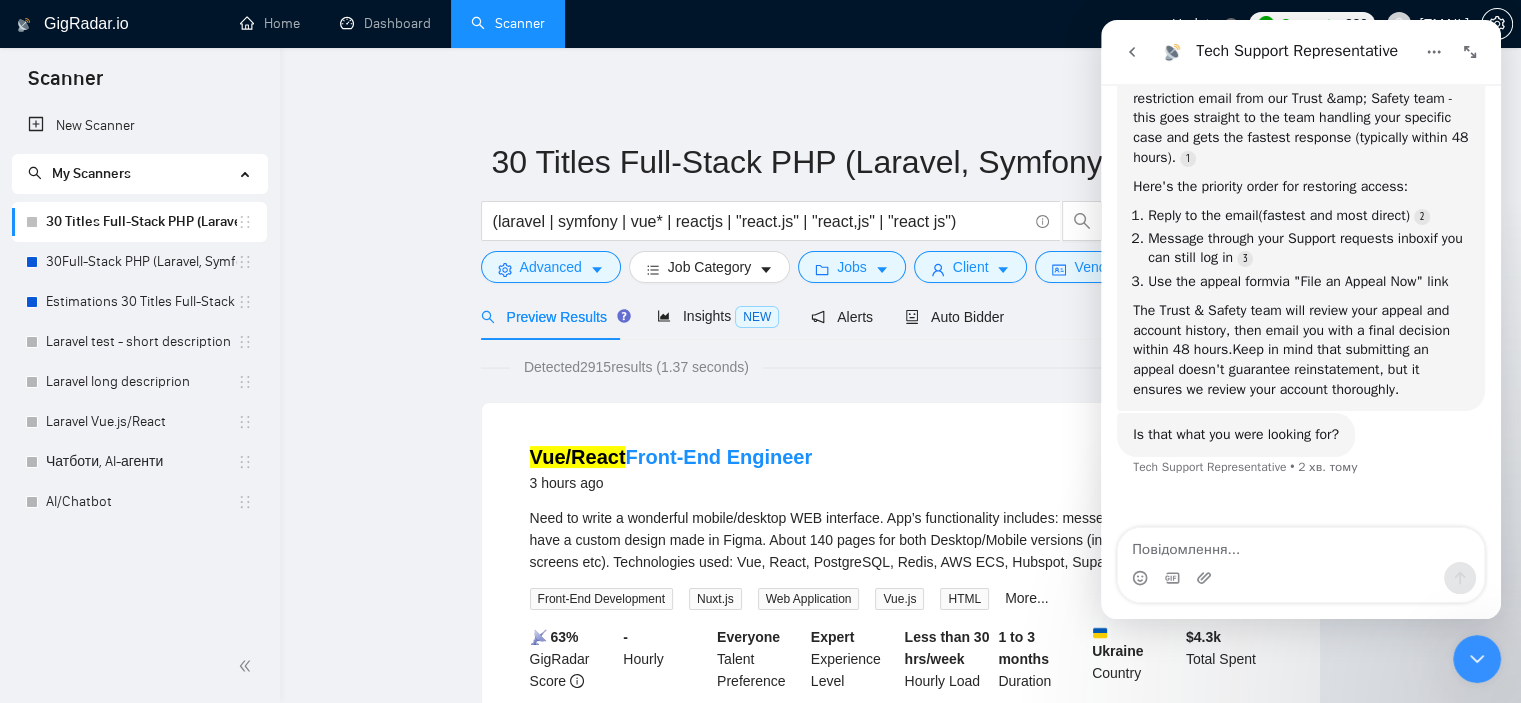 click 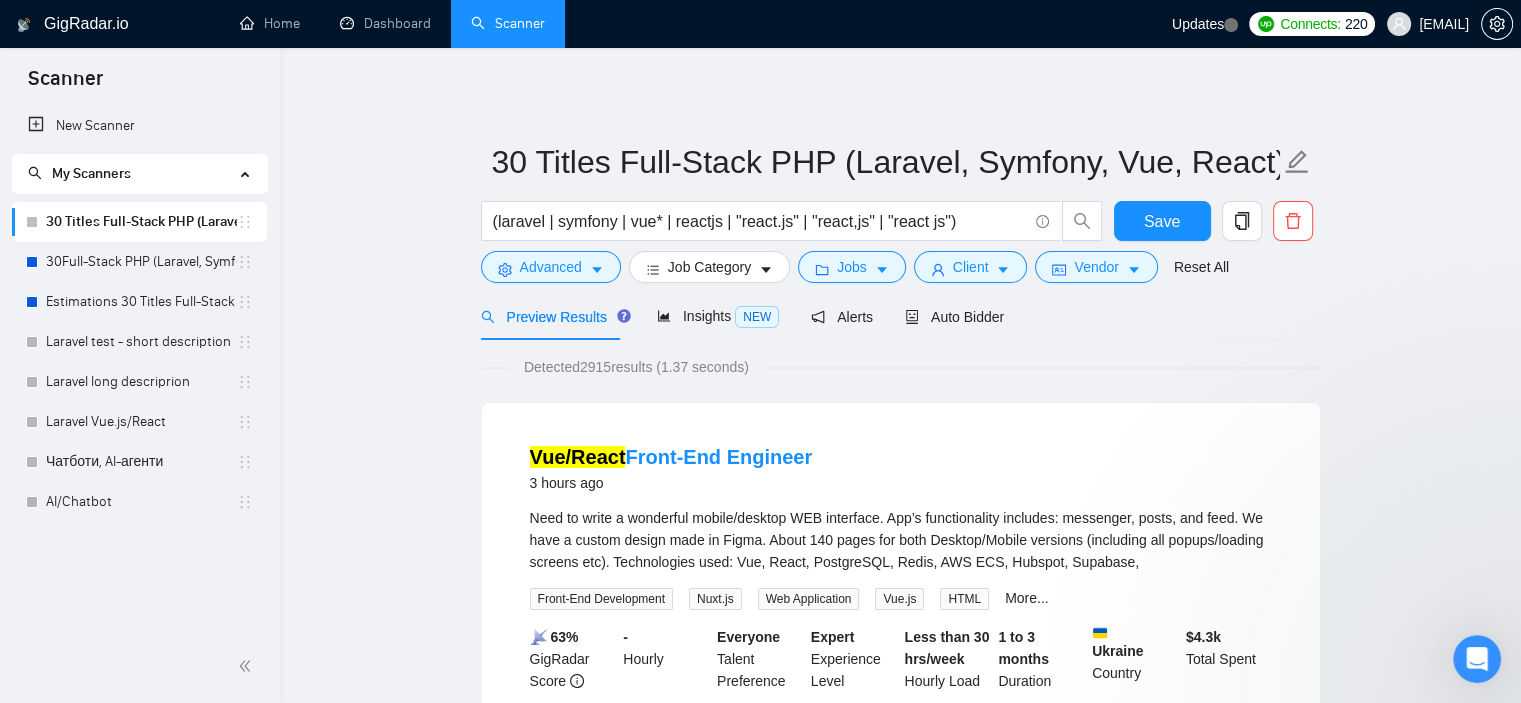 scroll, scrollTop: 0, scrollLeft: 0, axis: both 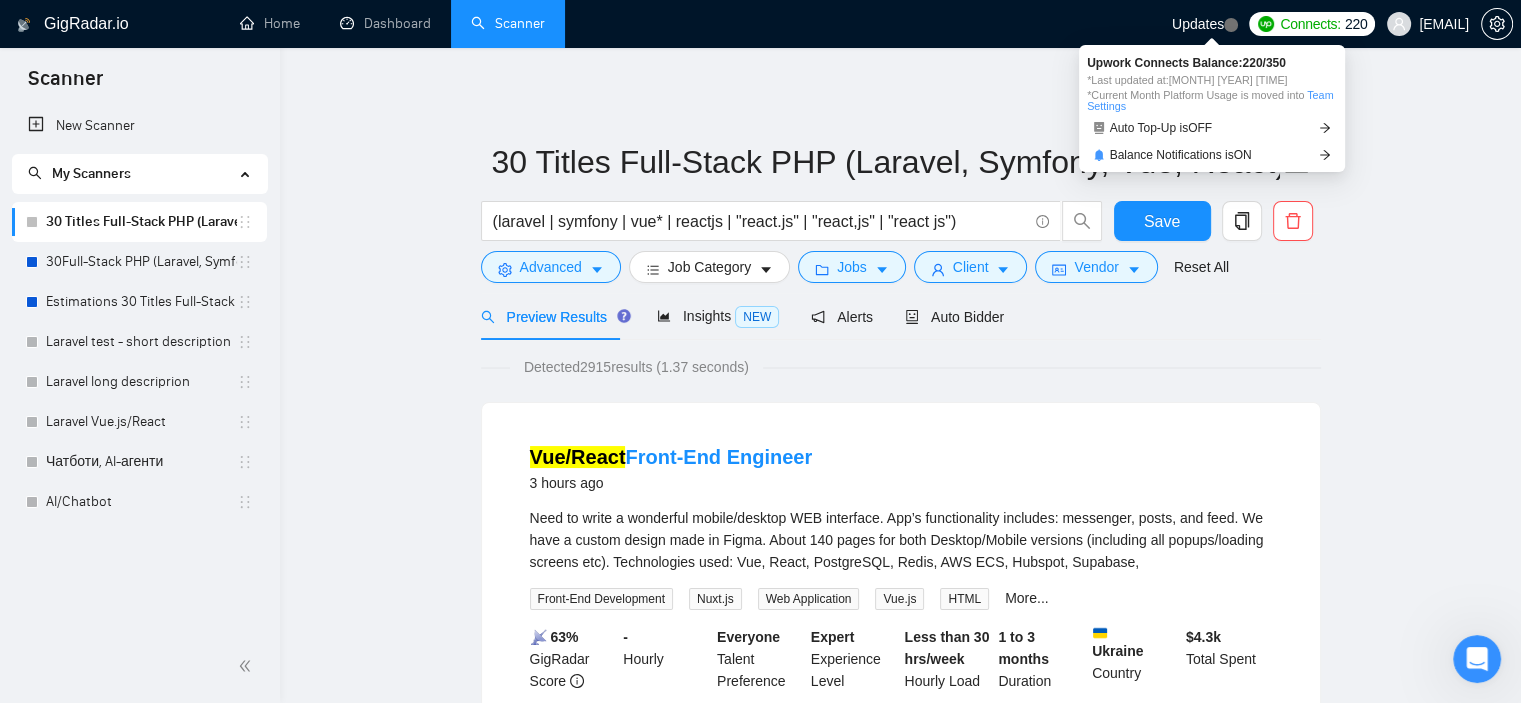 click on "Connects:" at bounding box center (1310, 24) 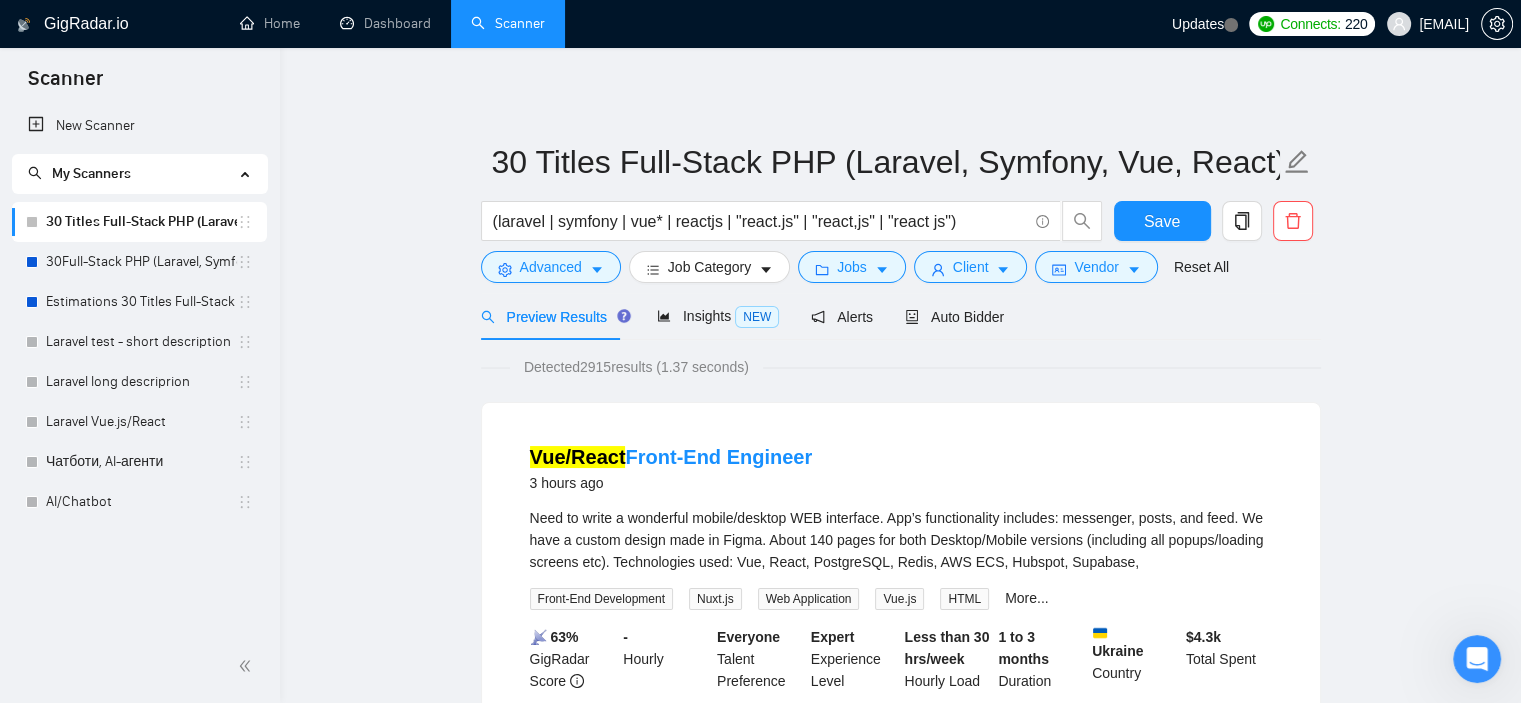 click on "Vue/React  Front-End Engineer 3 hours ago Need to write a wonderful mobile/desktop WEB interface. App’s functionality includes: messenger, posts, and feed. We have a custom design made in Figma. About 140 pages for both Desktop/Mobile versions (including all popups/loading screens etc).
Technologies used: Vue, React, PostgreSQL, Redis, AWS ECS, Hubspot, Supabase, Front-End Development Nuxt.js Web Application Vue.js HTML More... 📡   63% GigRadar Score   - Hourly Everyone Talent Preference Expert Experience Level Less than 30 hrs/week Hourly Load 1 to 3 months Duration   [COUNTRY] [CURRENCY] Total Spent [CURRENCY] Avg Rate Paid - Company Size Verified Payment Verified [MONTH], [YEAR] Member Since ⭐️  5.00 Client Feedback Vue.js" at bounding box center (900, 2552) 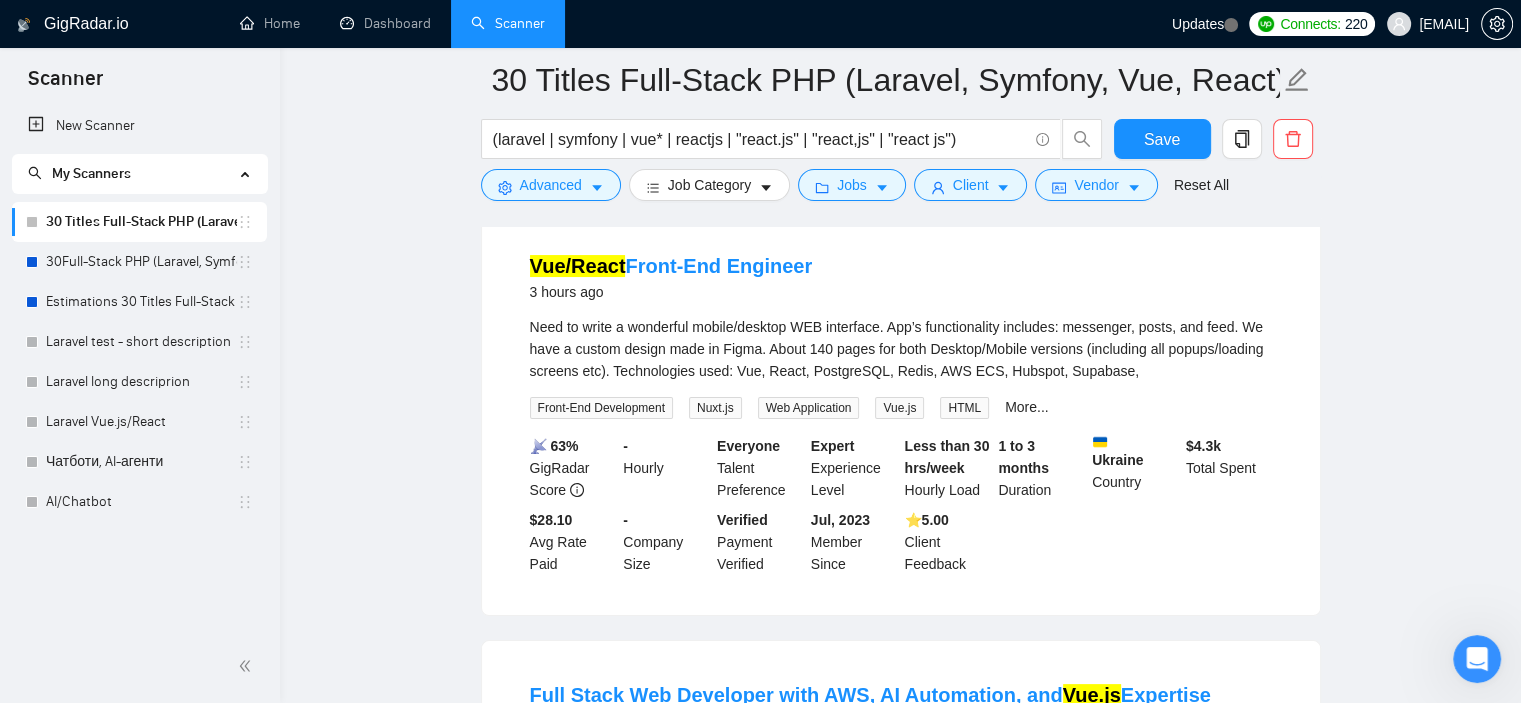 scroll, scrollTop: 204, scrollLeft: 0, axis: vertical 